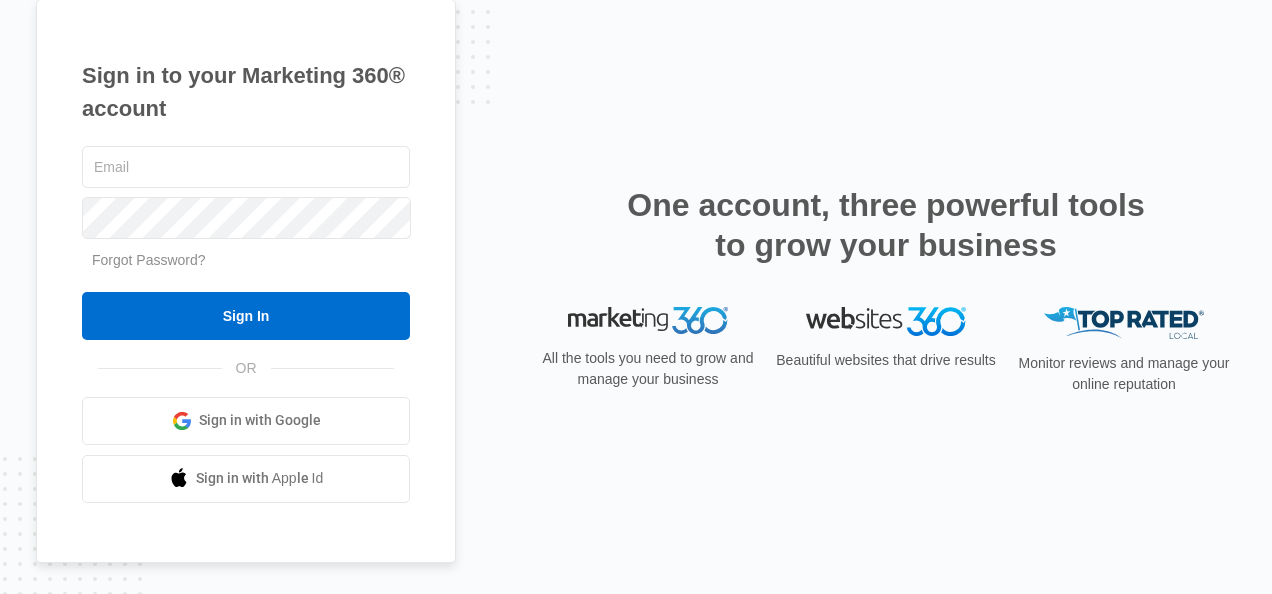 scroll, scrollTop: 0, scrollLeft: 0, axis: both 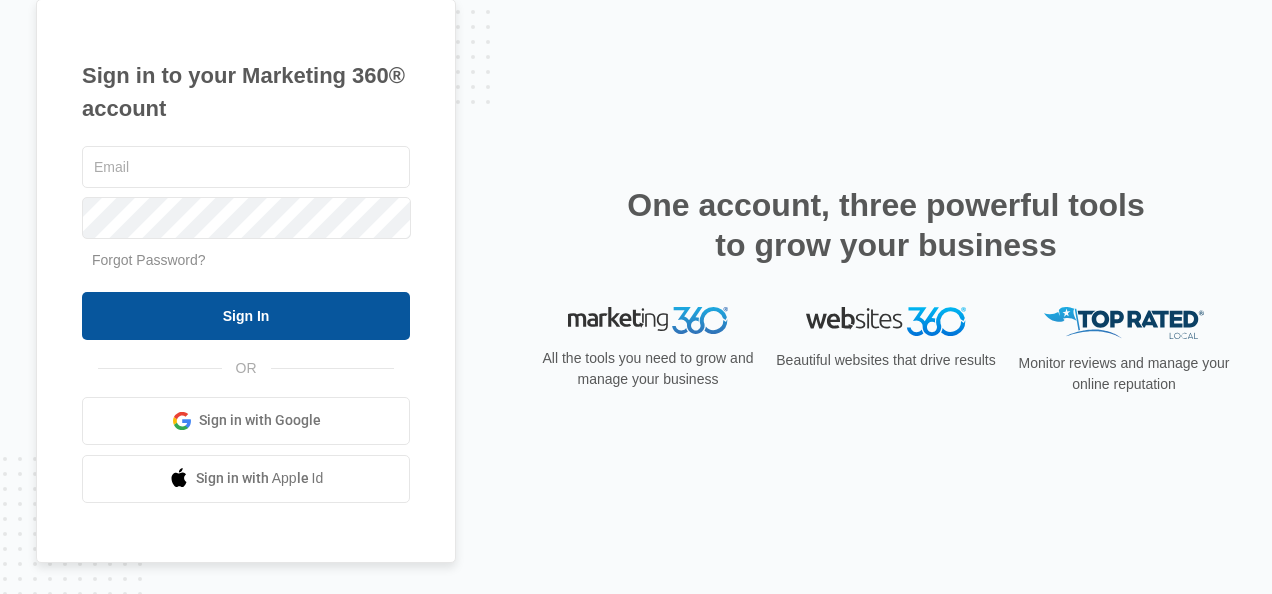 type on "josephsari@lotuscaresllc.com" 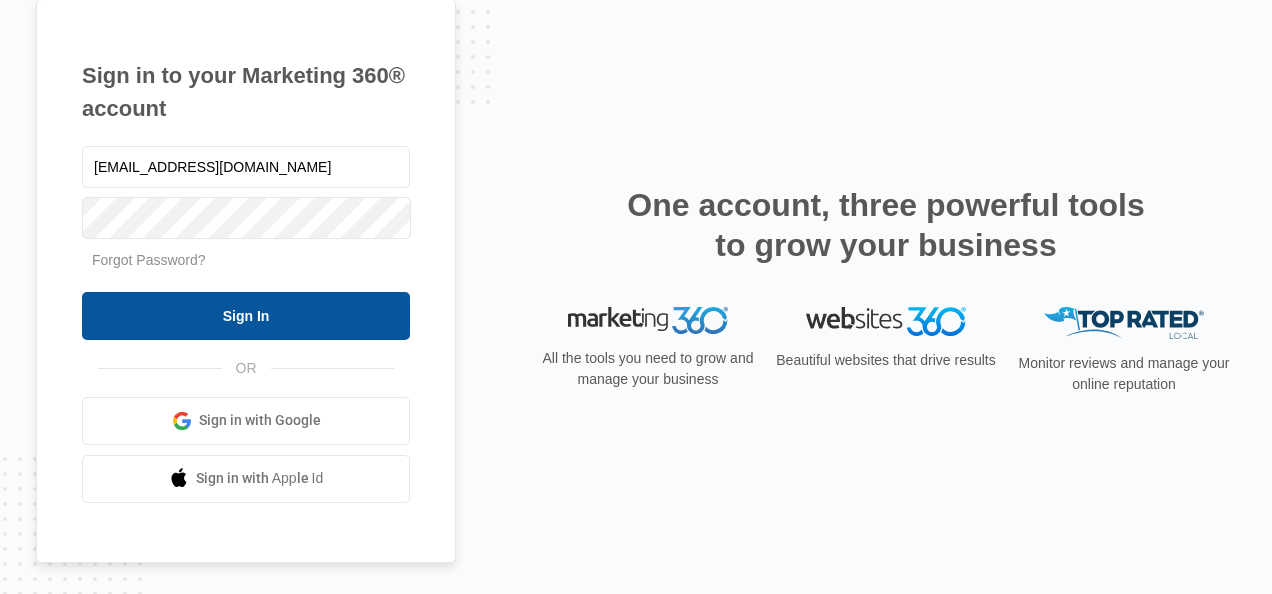 click on "Sign In" at bounding box center [246, 316] 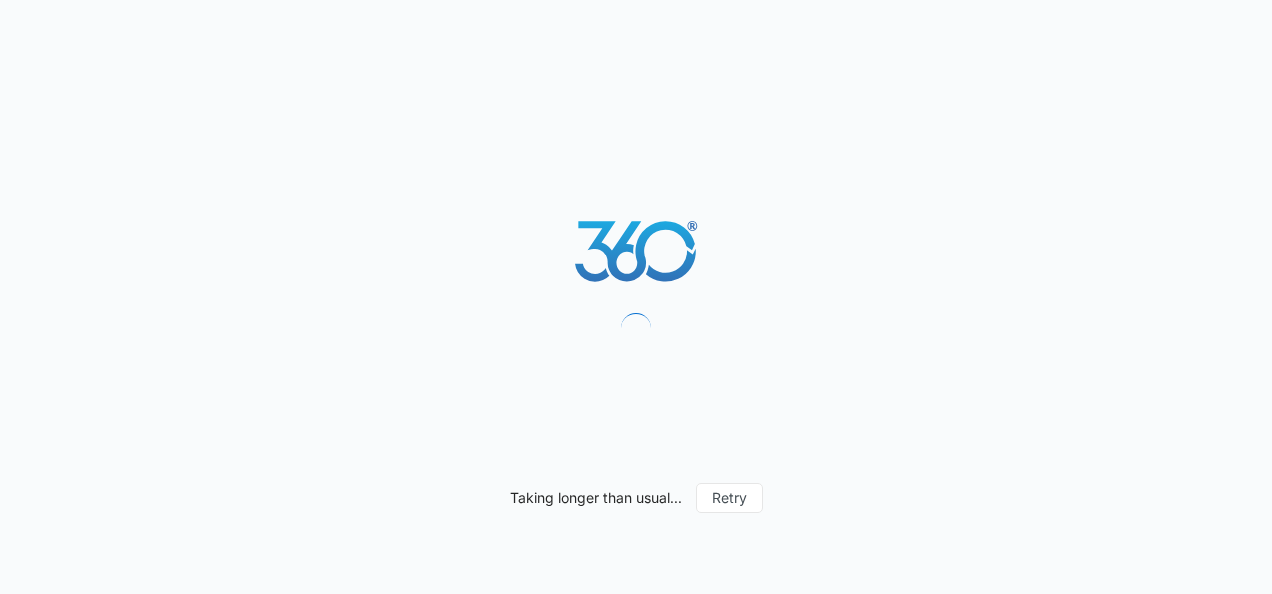 scroll, scrollTop: 0, scrollLeft: 0, axis: both 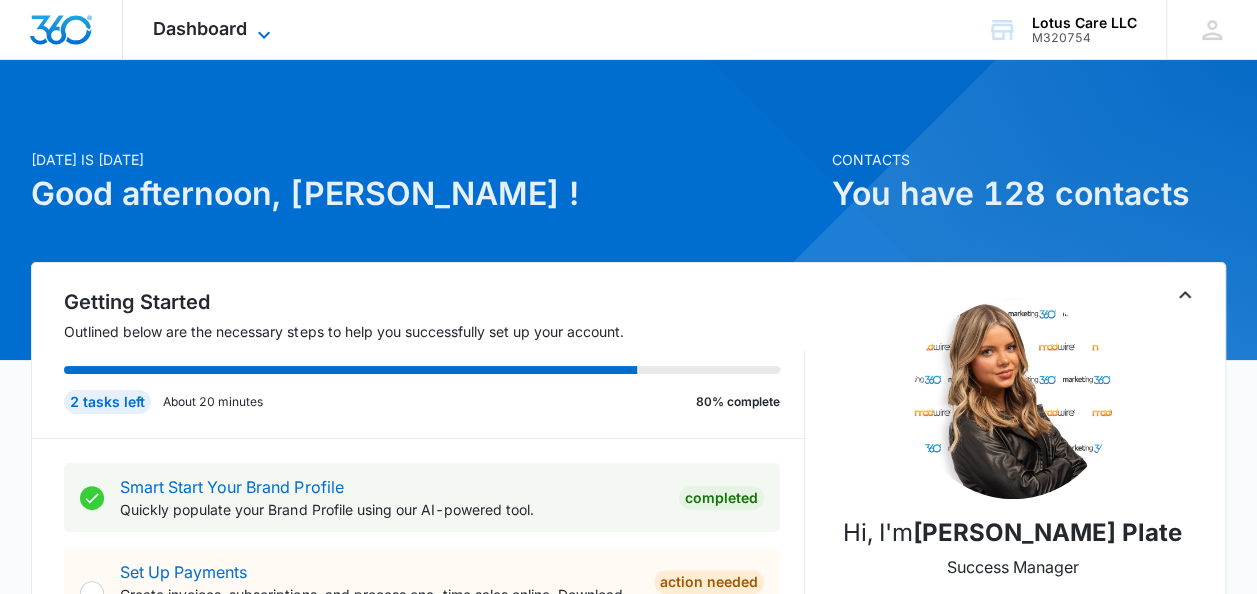 click 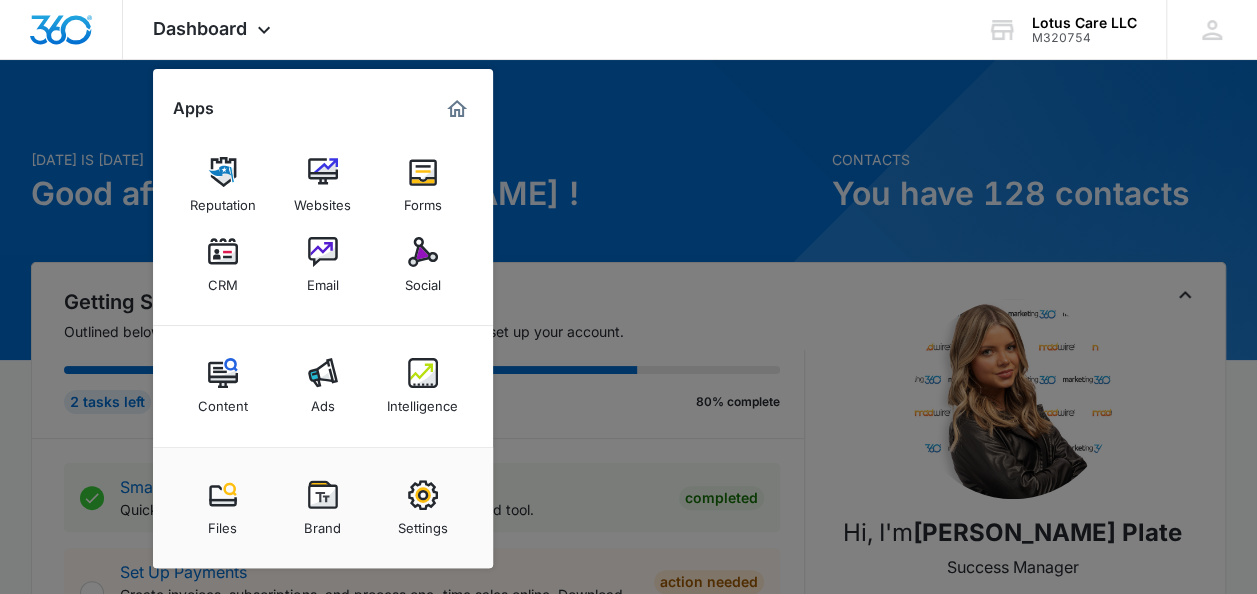 click at bounding box center (628, 297) 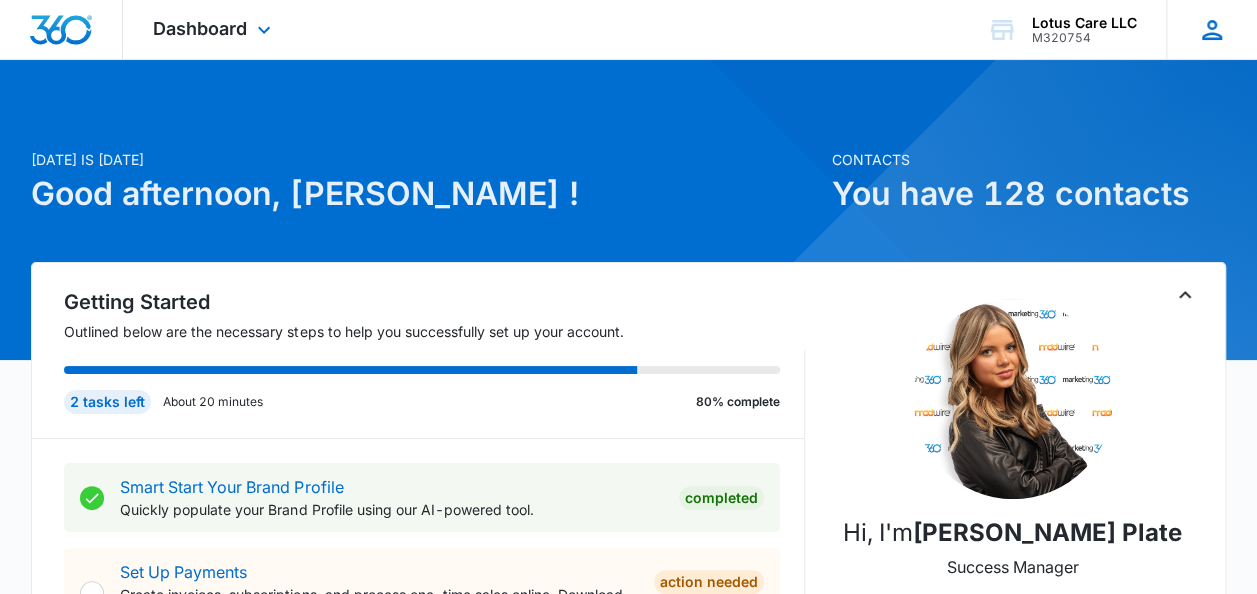 click 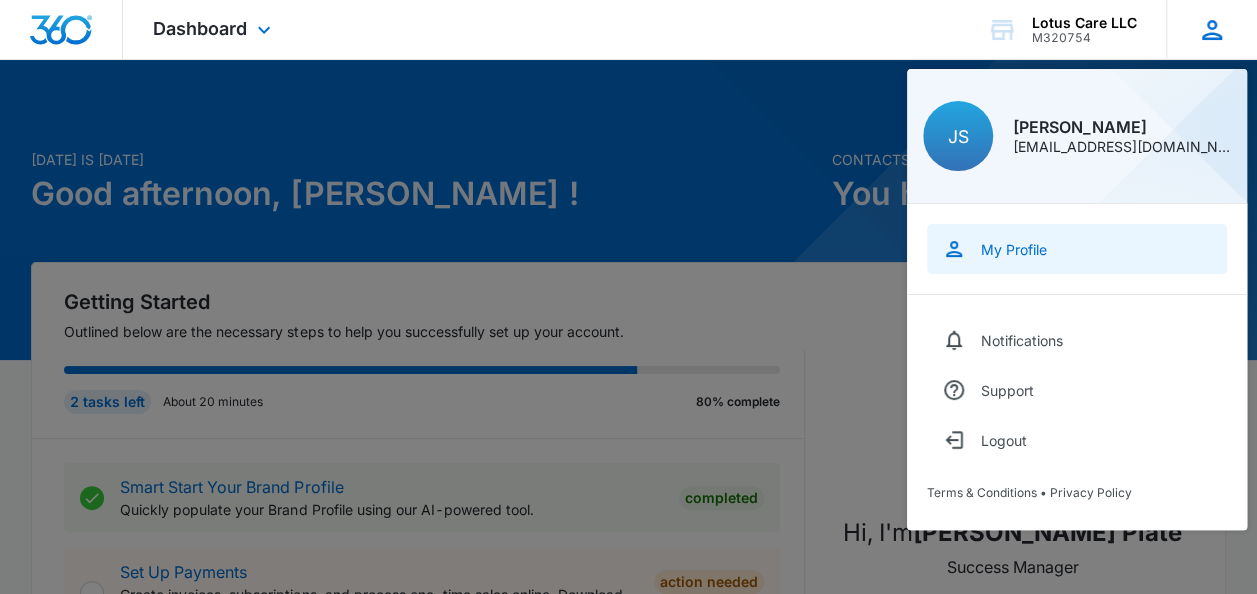 click on "My Profile" at bounding box center [1014, 249] 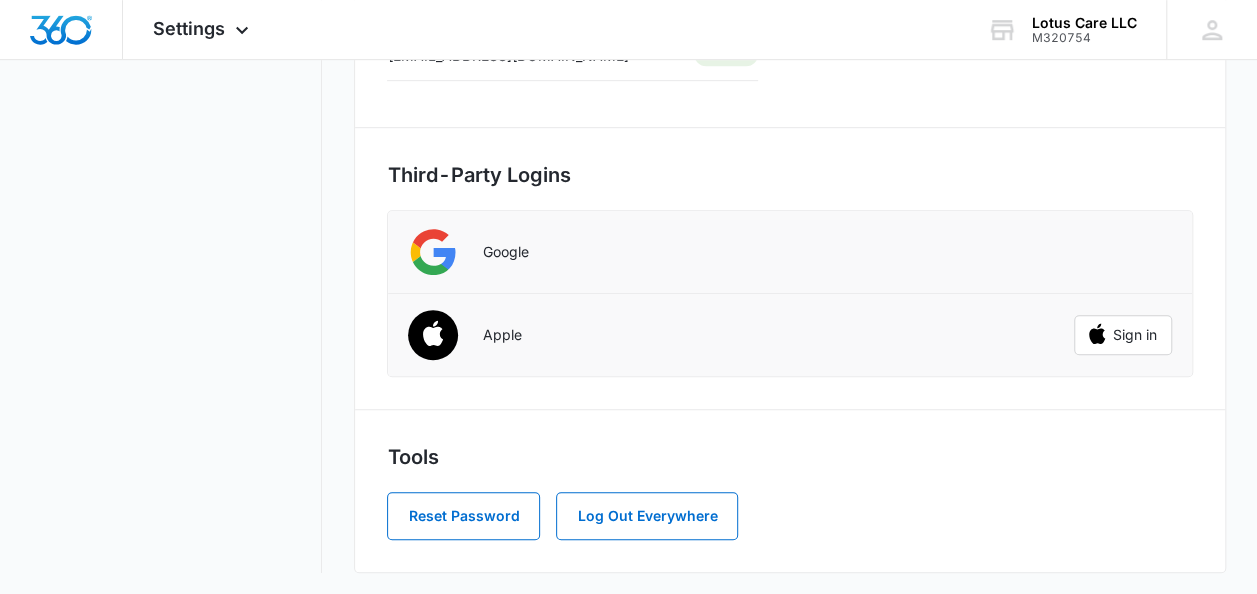 scroll, scrollTop: 0, scrollLeft: 0, axis: both 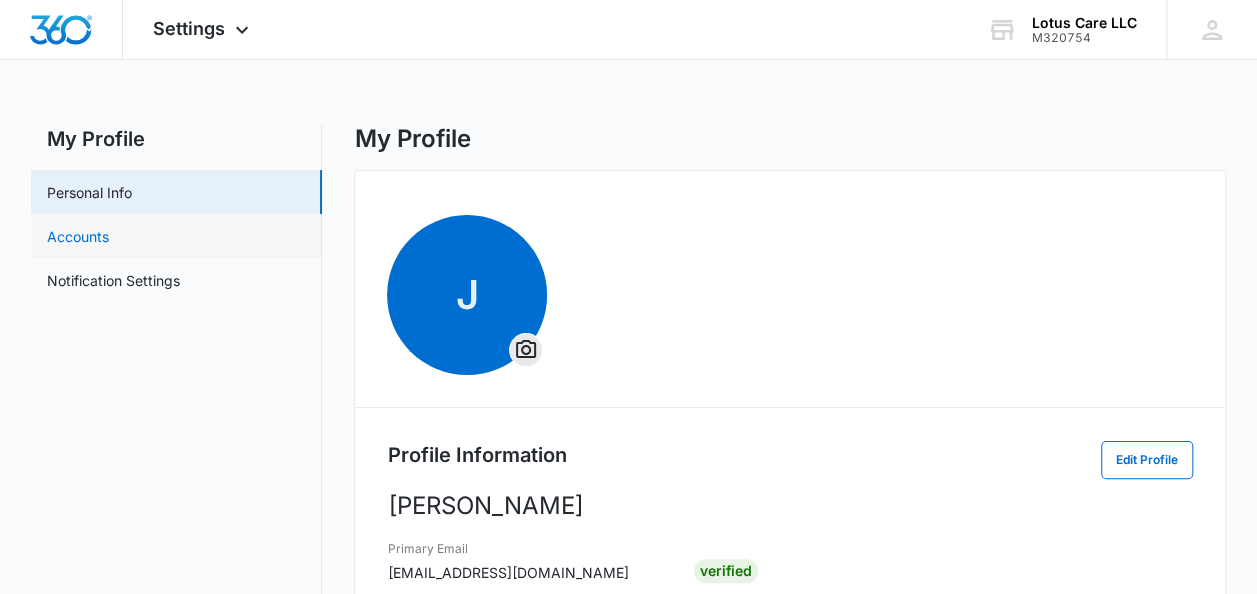 click on "Accounts" at bounding box center (78, 236) 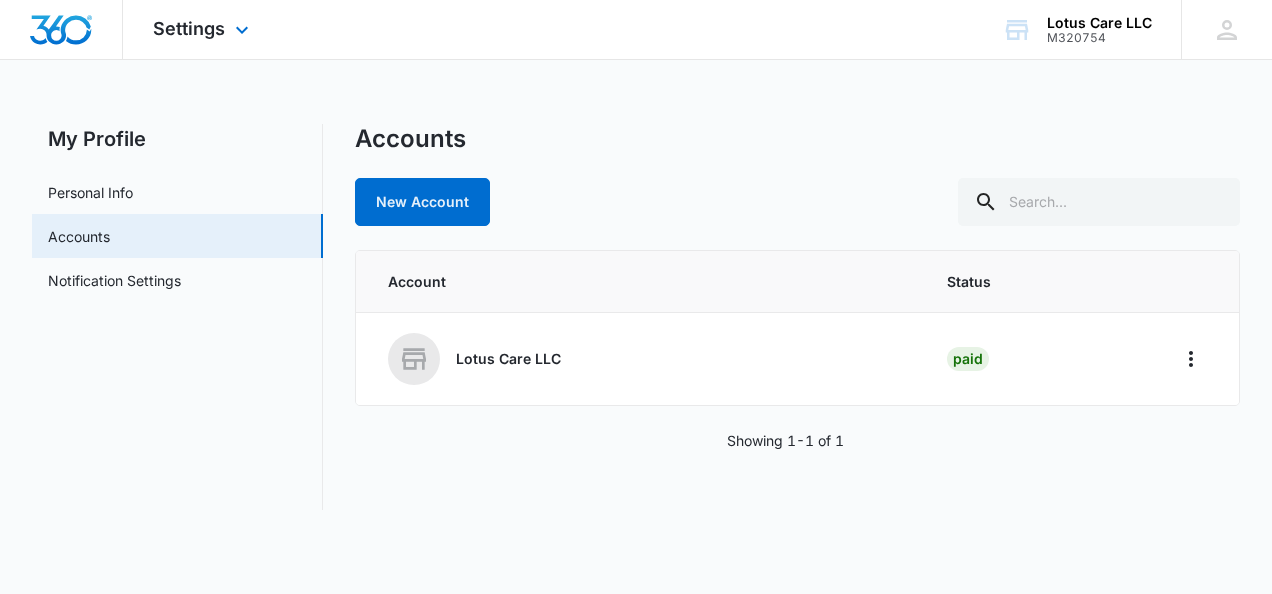 click on "Settings Apps Reputation Websites Forms CRM Email Social Content Ads Intelligence Files Brand Settings" at bounding box center [203, 29] 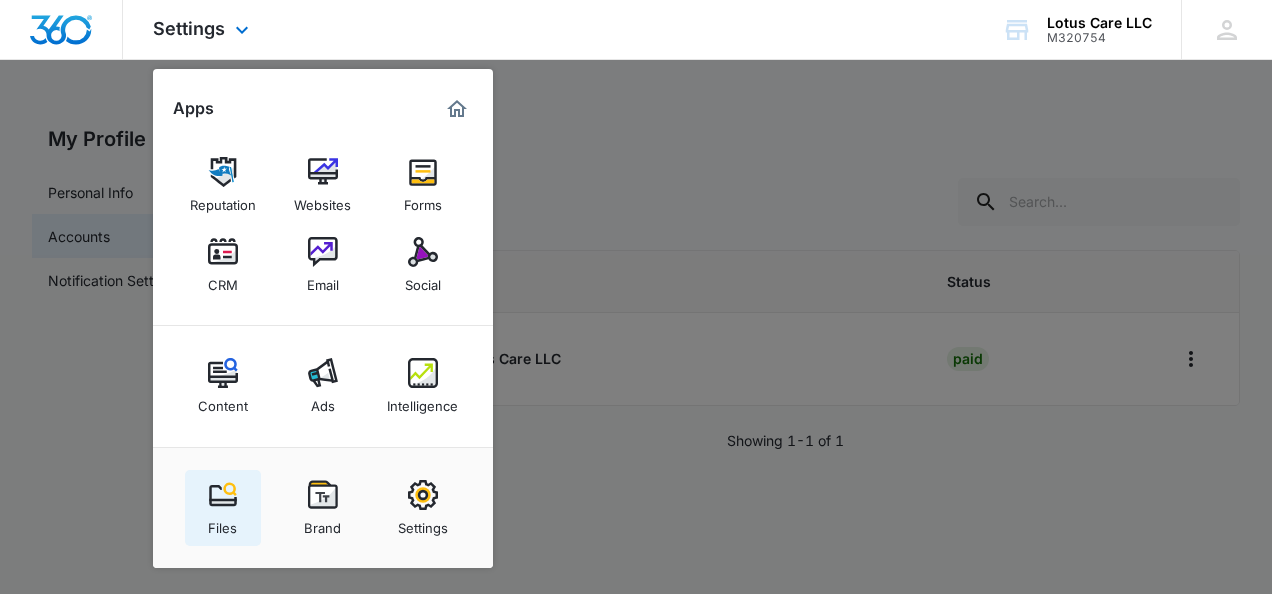 click at bounding box center [223, 495] 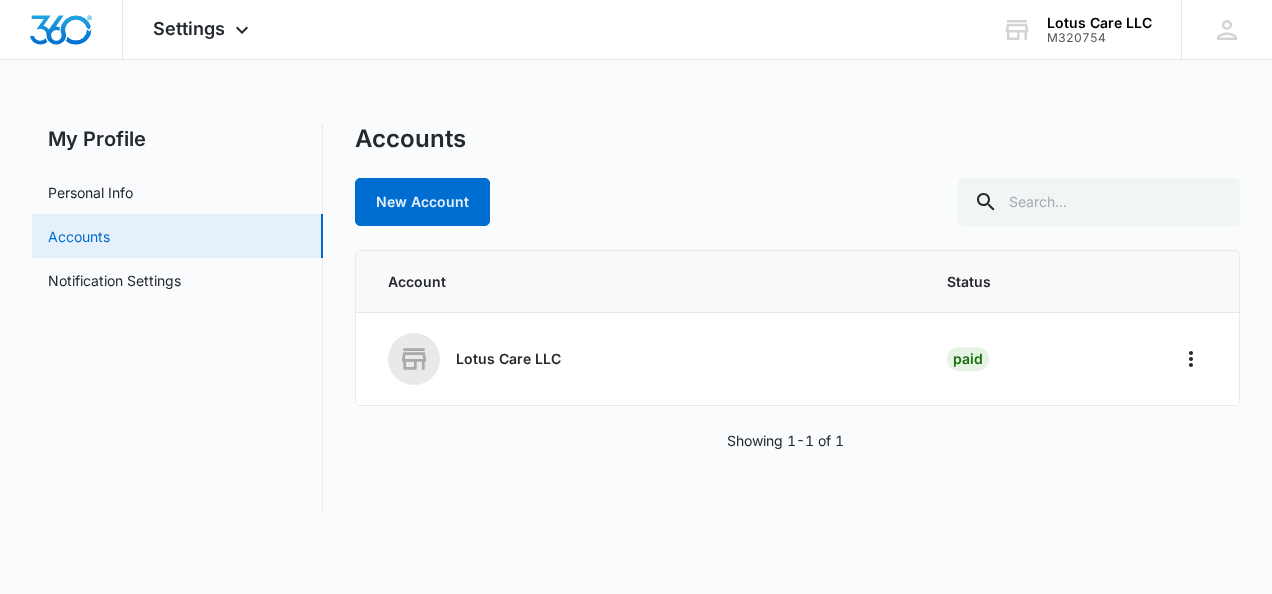 click on "Accounts" at bounding box center (79, 236) 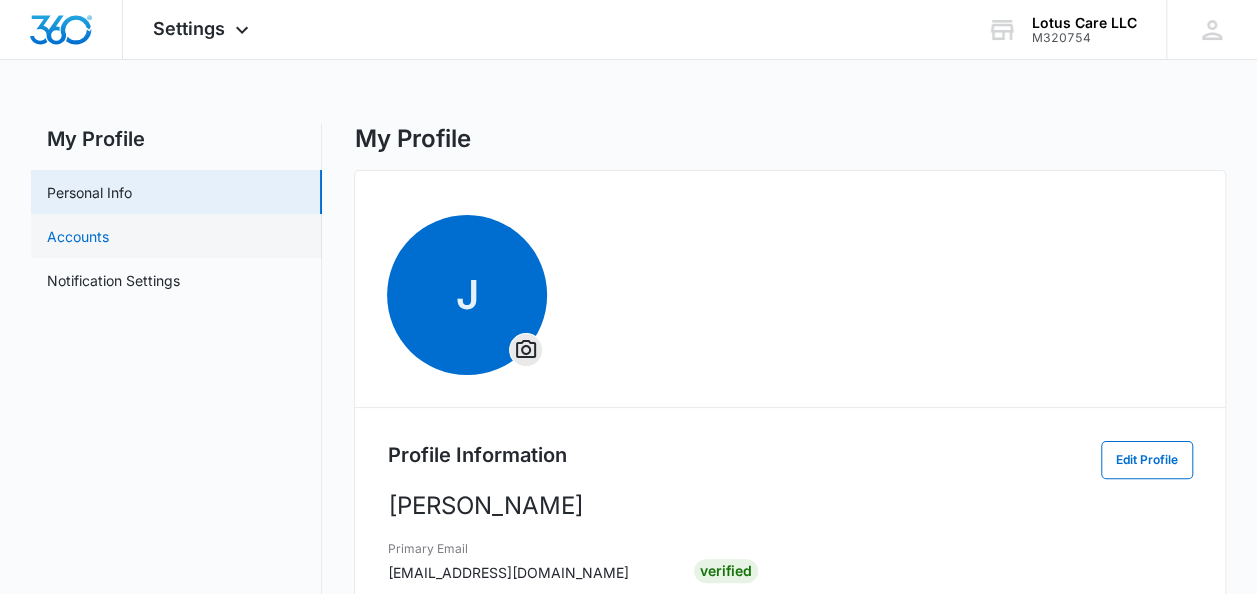 click on "Accounts" at bounding box center [78, 236] 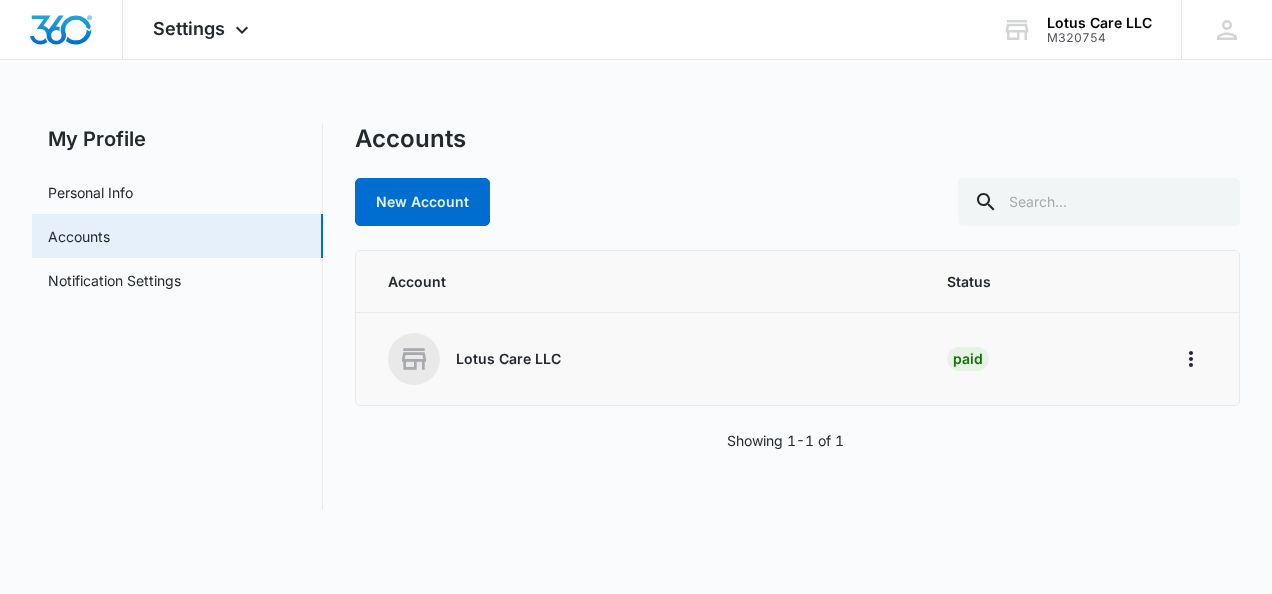 click on "Lotus Care LLC" at bounding box center (643, 359) 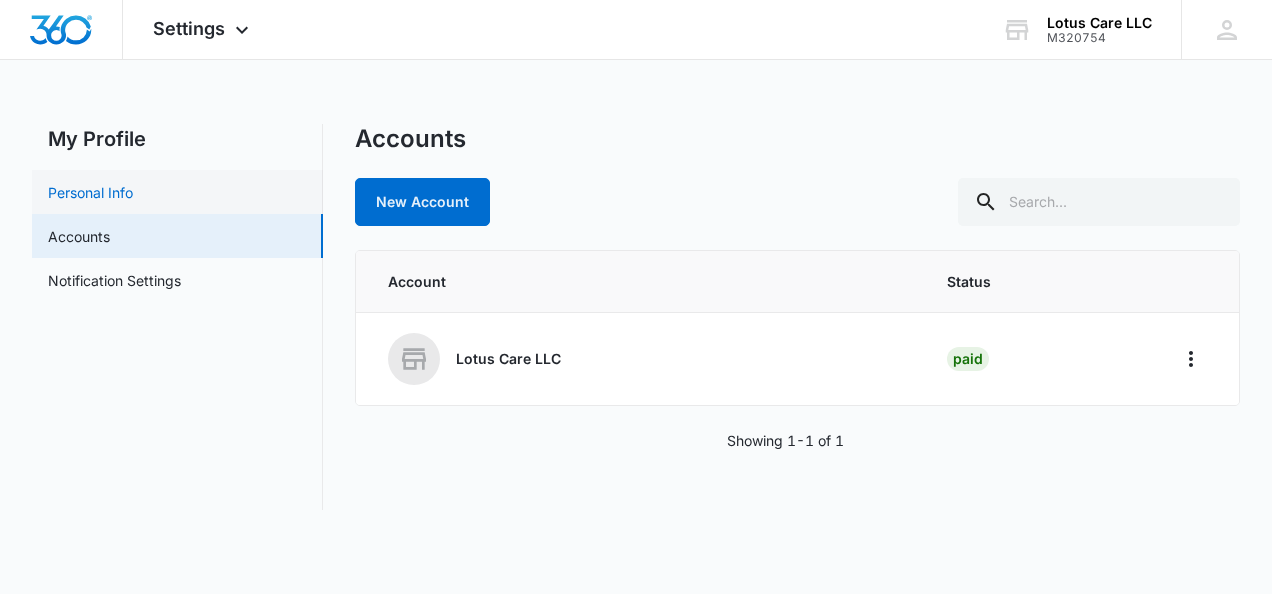 click on "Personal Info" at bounding box center (90, 192) 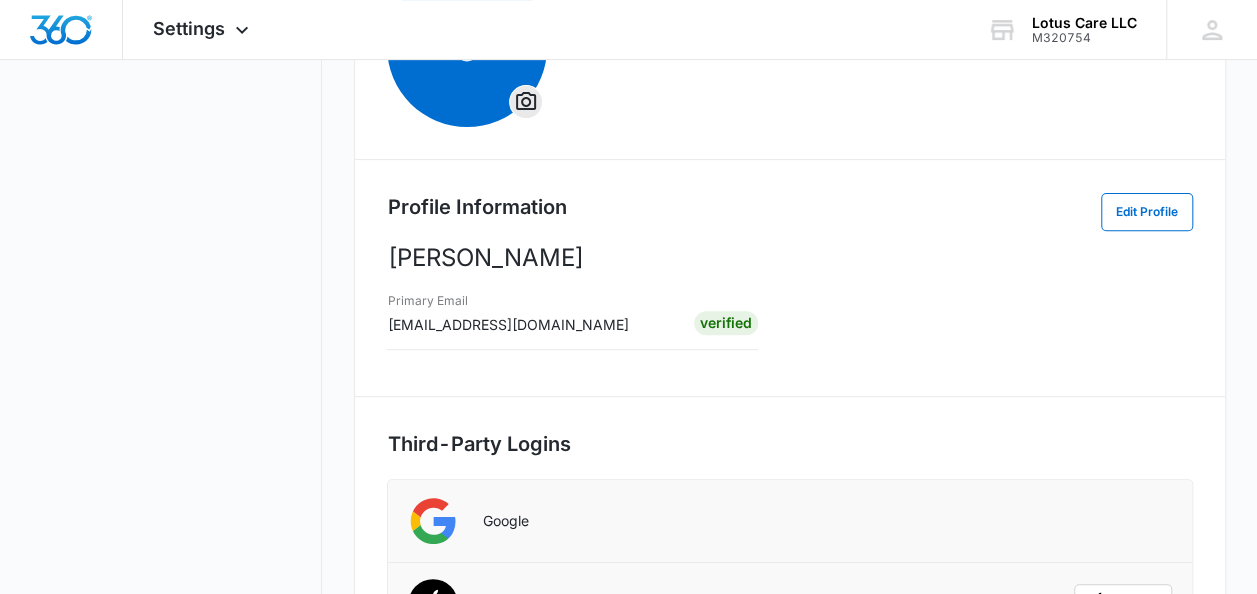 scroll, scrollTop: 247, scrollLeft: 0, axis: vertical 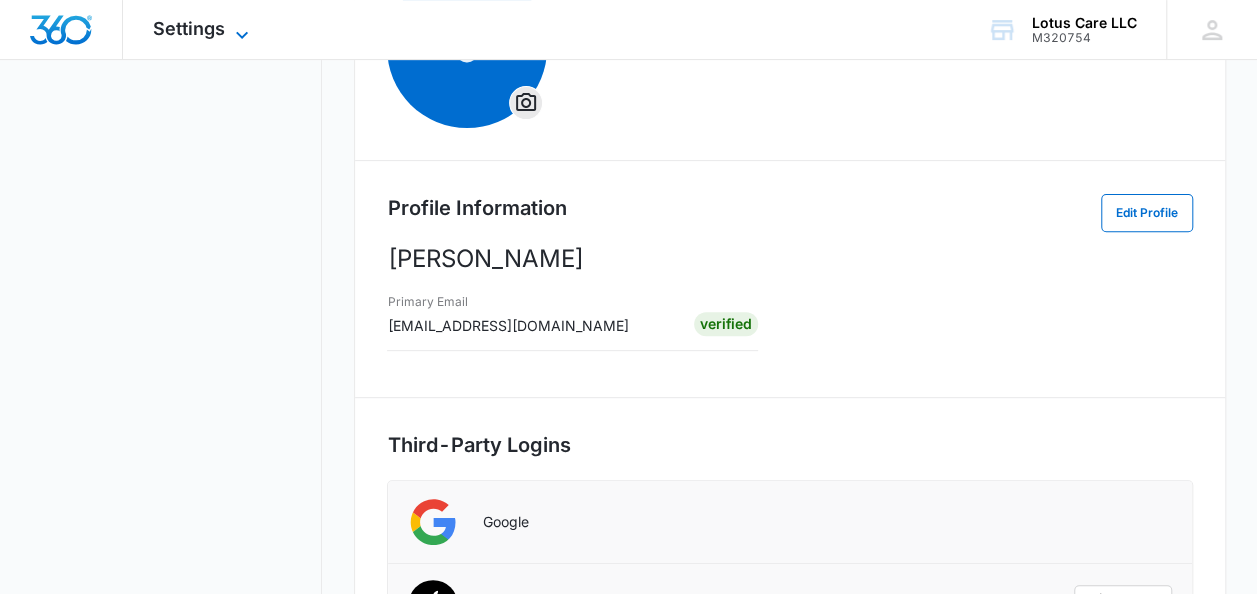 click on "Settings" at bounding box center (189, 28) 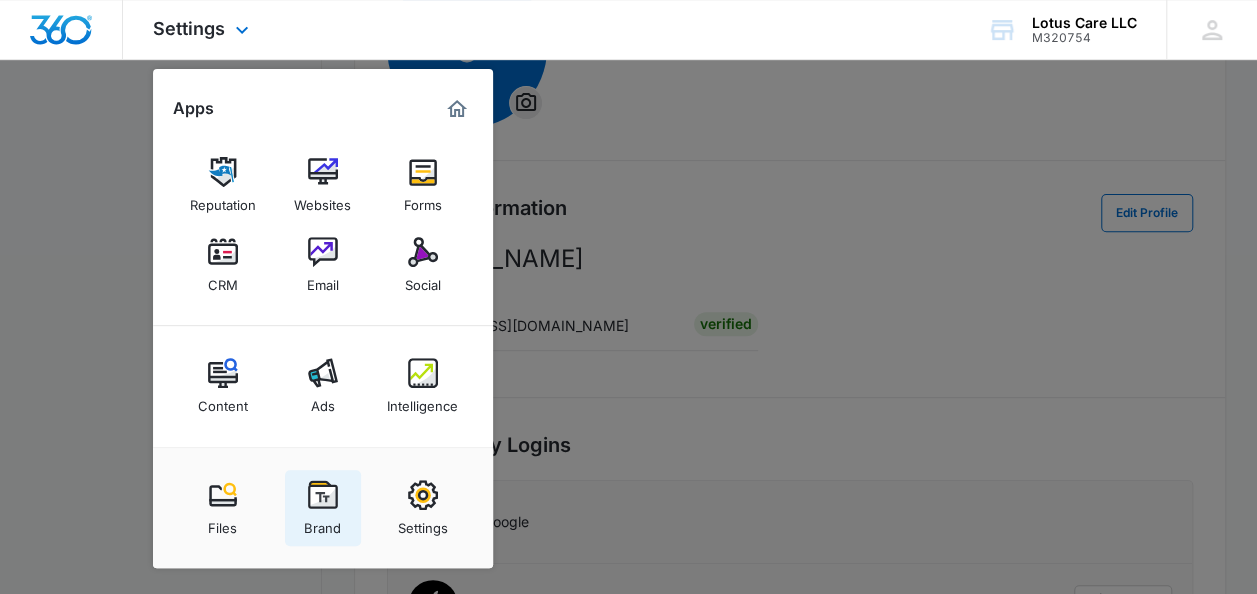 click at bounding box center (323, 495) 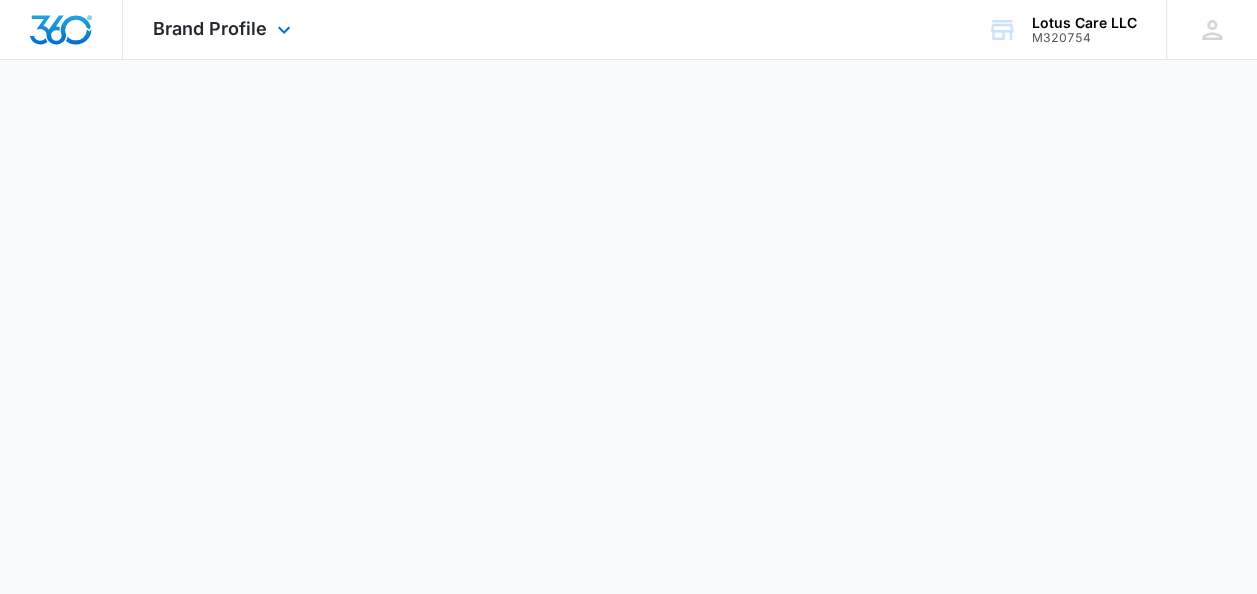 scroll, scrollTop: 0, scrollLeft: 0, axis: both 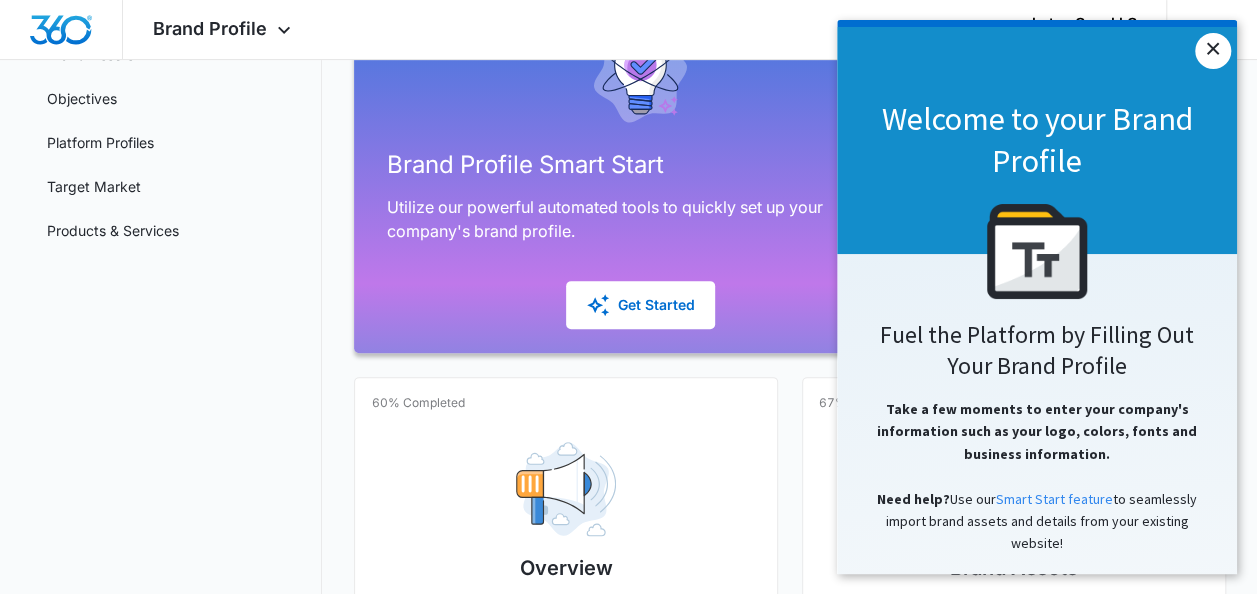 click on "×" at bounding box center [1213, 51] 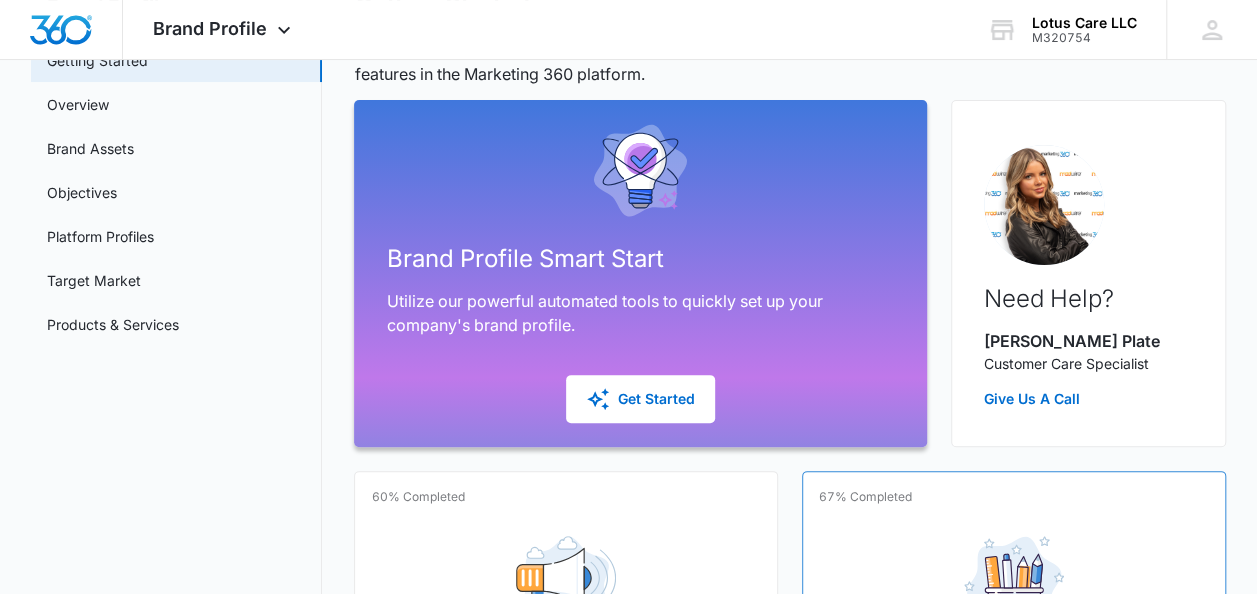 scroll, scrollTop: 0, scrollLeft: 0, axis: both 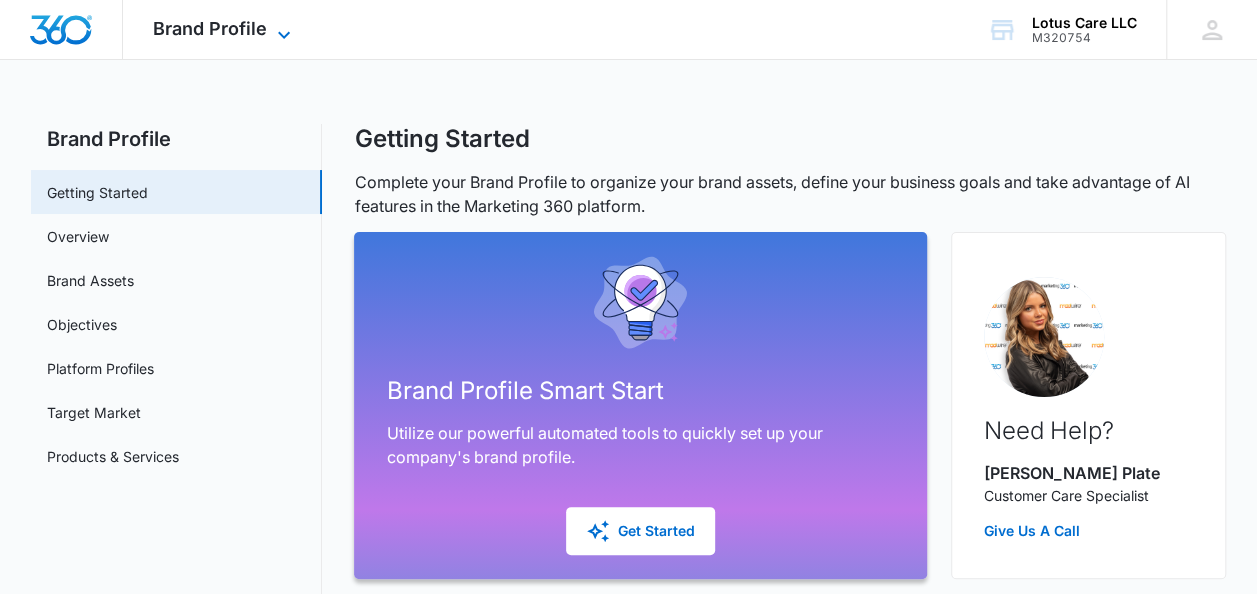 click on "Brand Profile" at bounding box center (210, 28) 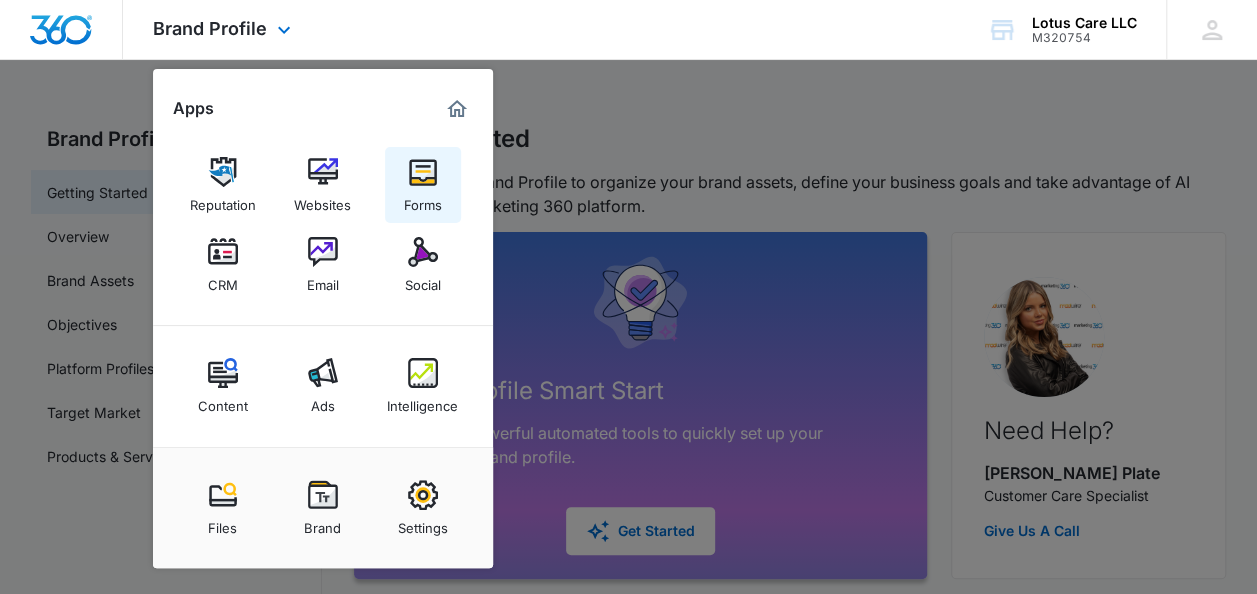 click at bounding box center [423, 172] 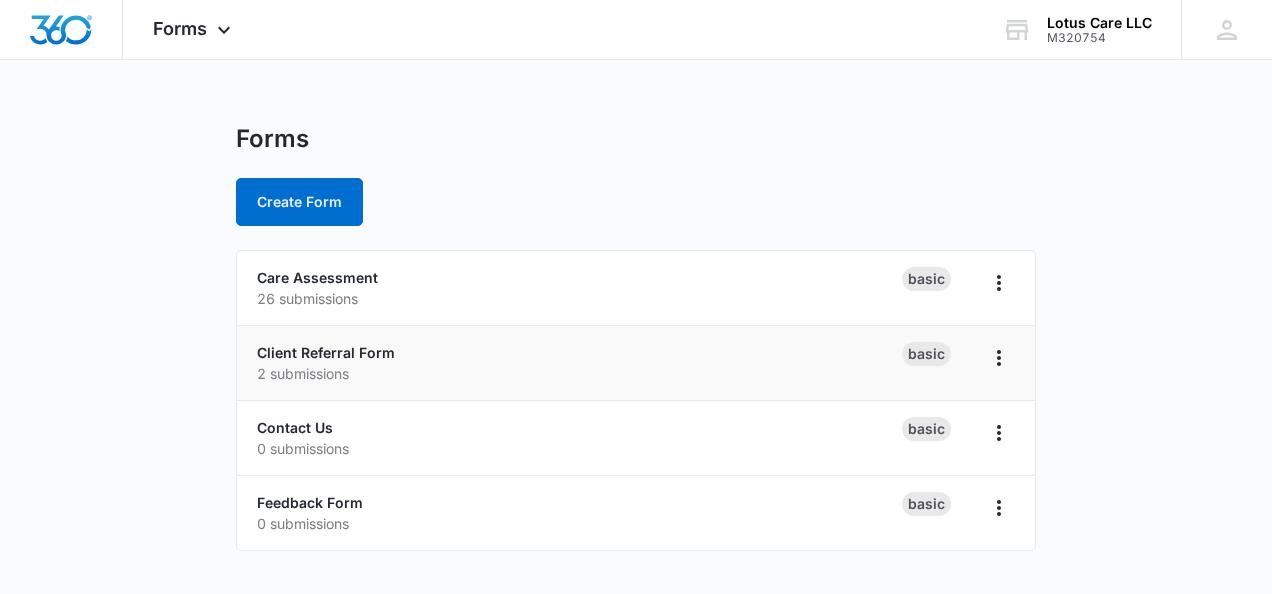 click on "2 submissions" at bounding box center [579, 373] 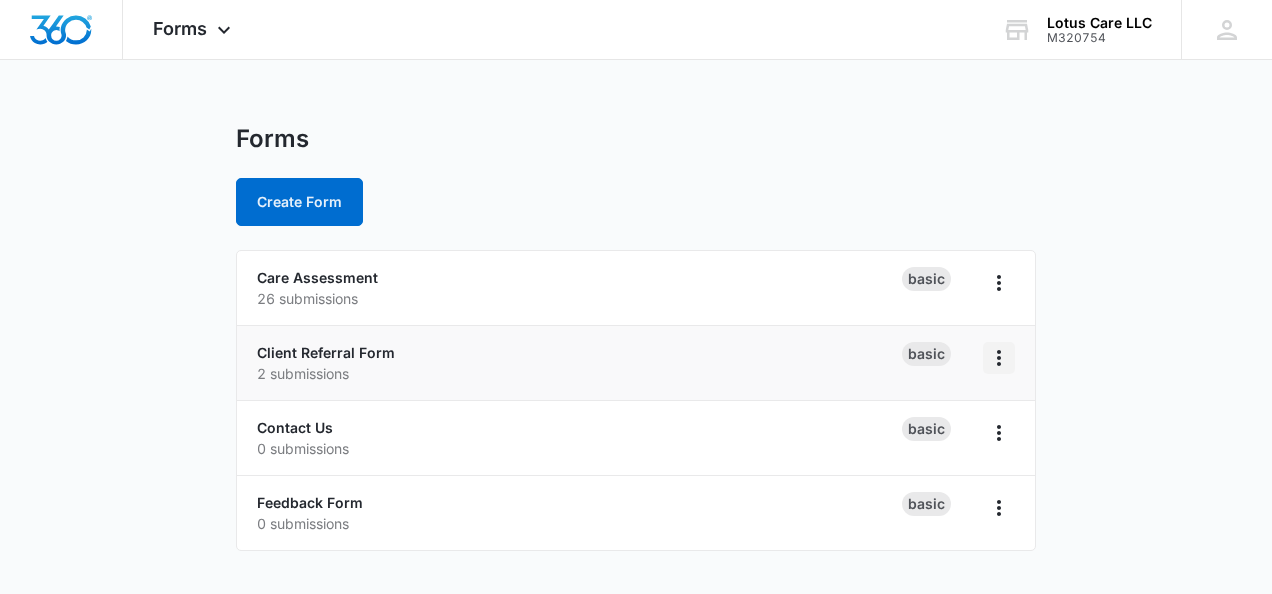 click at bounding box center [999, 358] 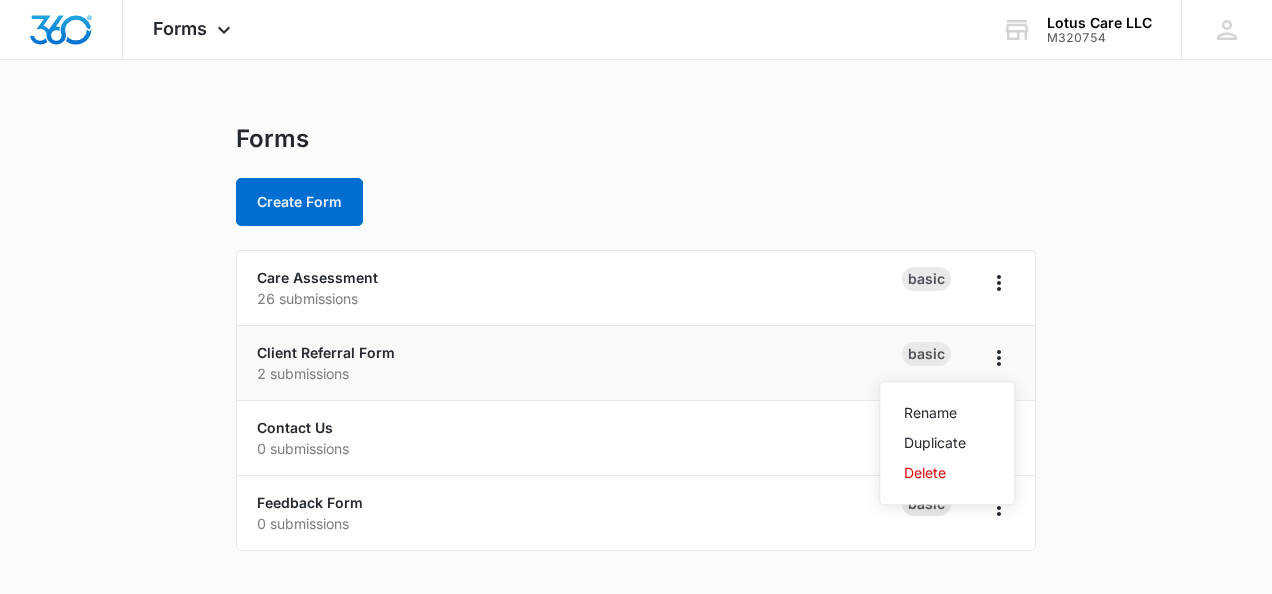 click on "2 submissions" at bounding box center [579, 373] 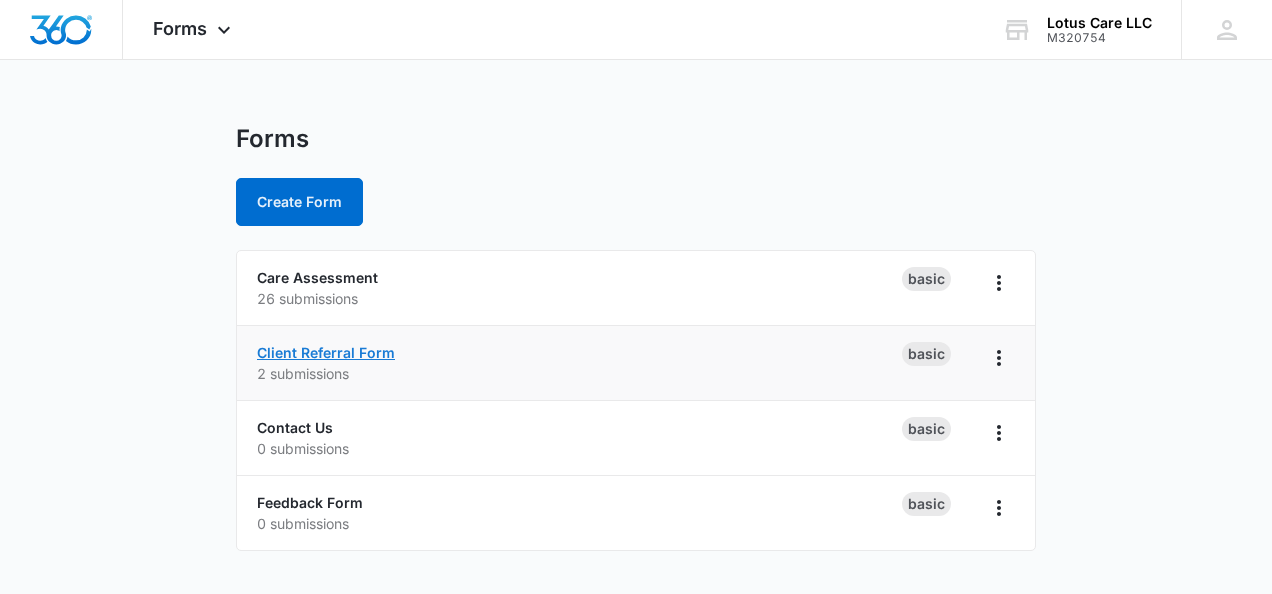 click on "Client Referral Form" at bounding box center [326, 352] 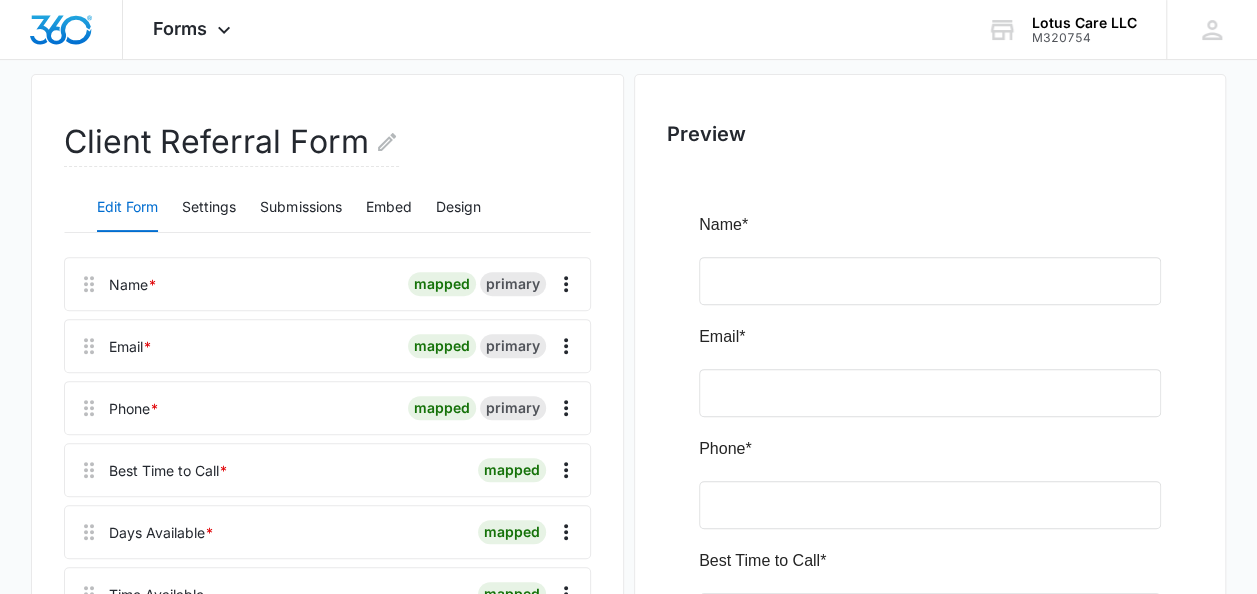 scroll, scrollTop: 220, scrollLeft: 0, axis: vertical 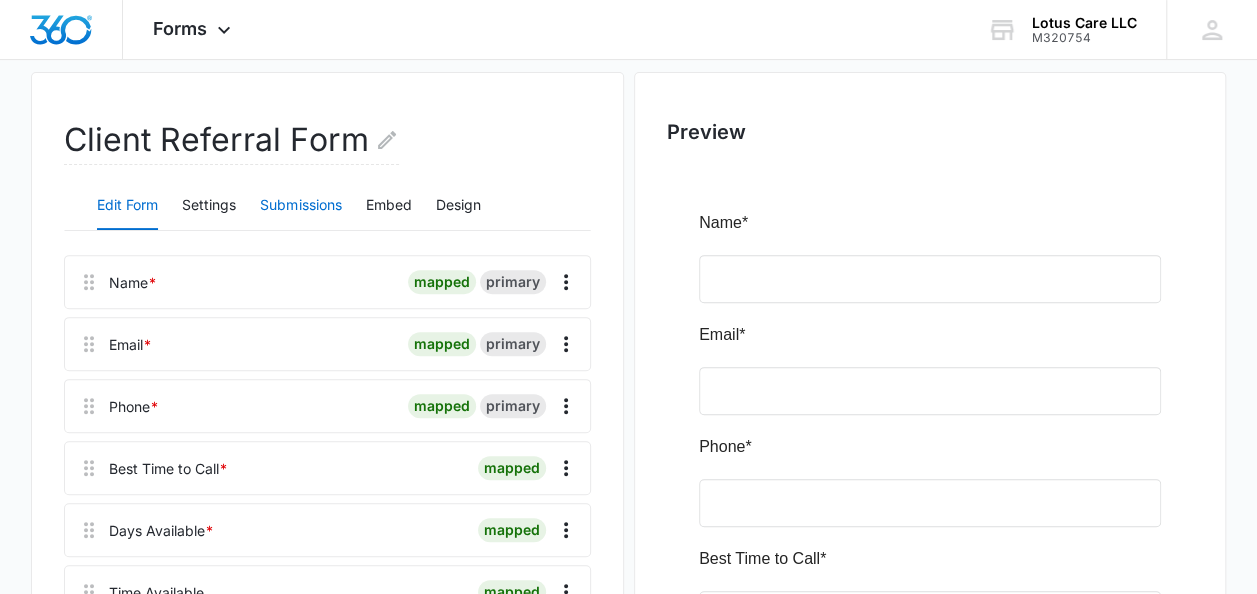 click on "Submissions" at bounding box center [300, 206] 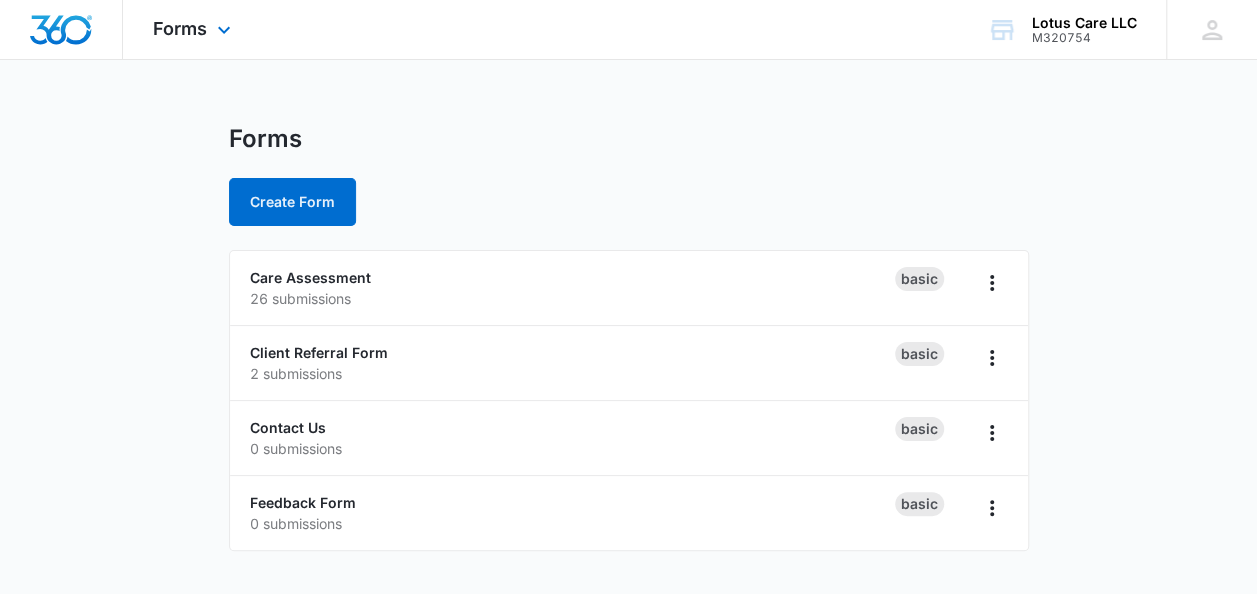 scroll, scrollTop: 0, scrollLeft: 0, axis: both 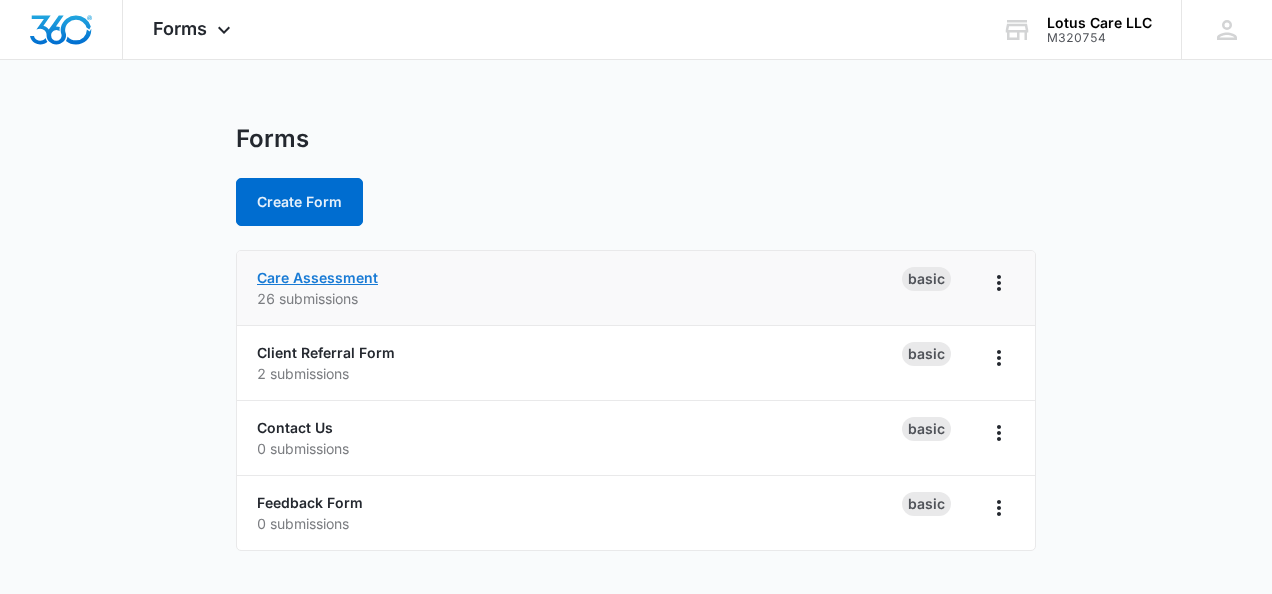 click on "Care Assessment" at bounding box center (317, 277) 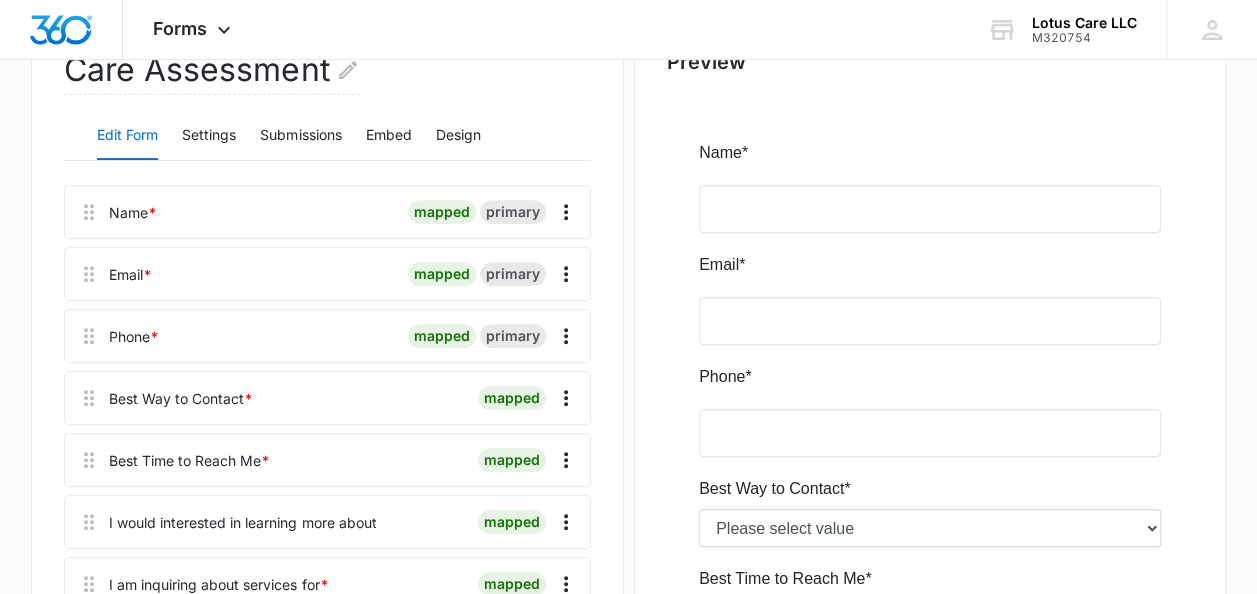 scroll, scrollTop: 167, scrollLeft: 0, axis: vertical 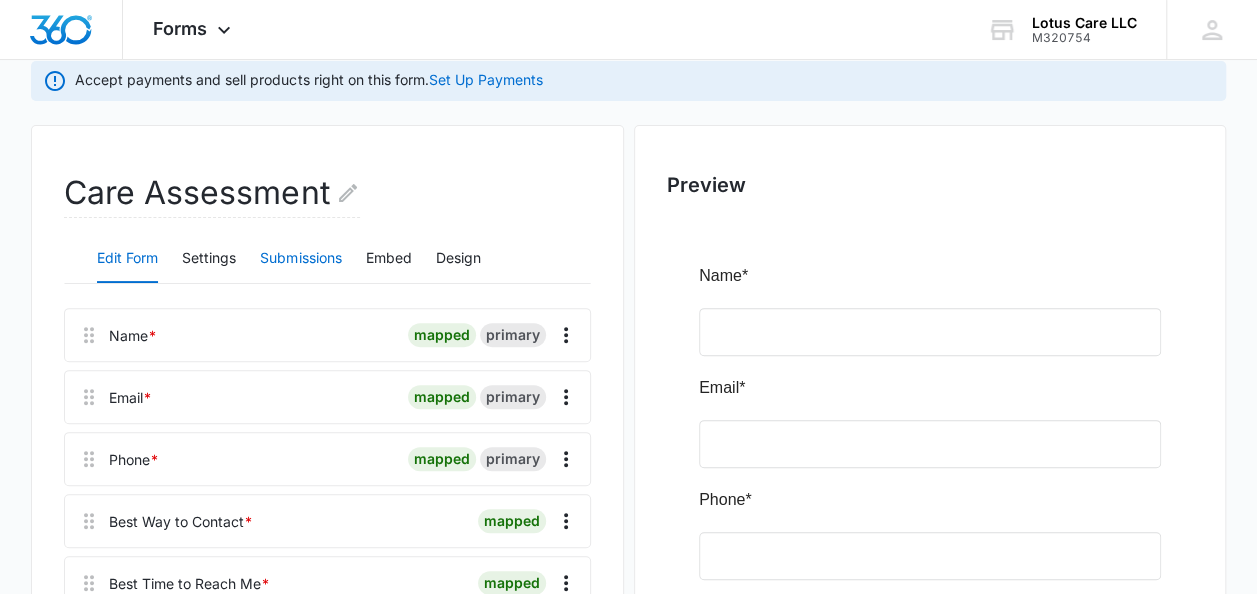 click on "Submissions" at bounding box center (300, 259) 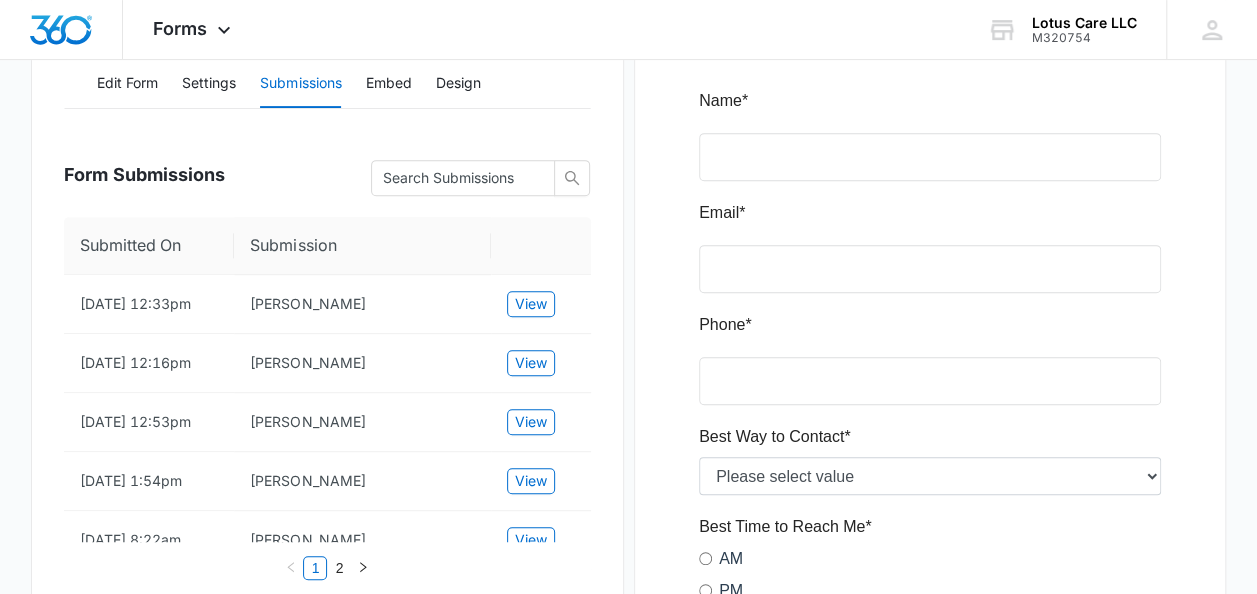 scroll, scrollTop: 344, scrollLeft: 0, axis: vertical 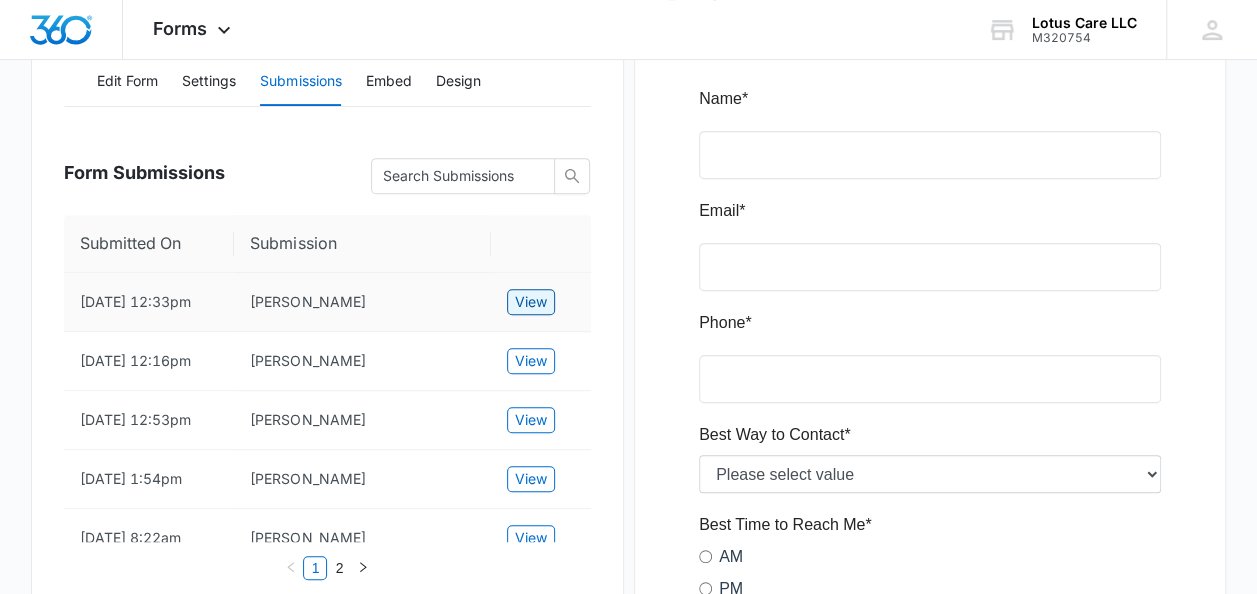 click on "View" at bounding box center [531, 302] 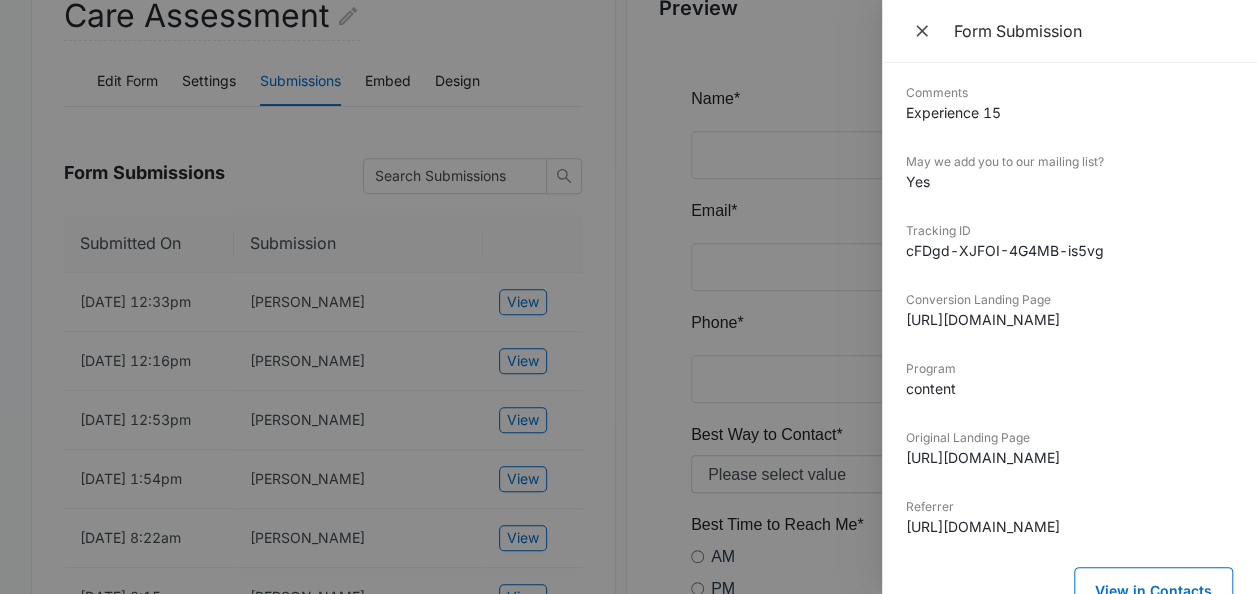 scroll, scrollTop: 562, scrollLeft: 0, axis: vertical 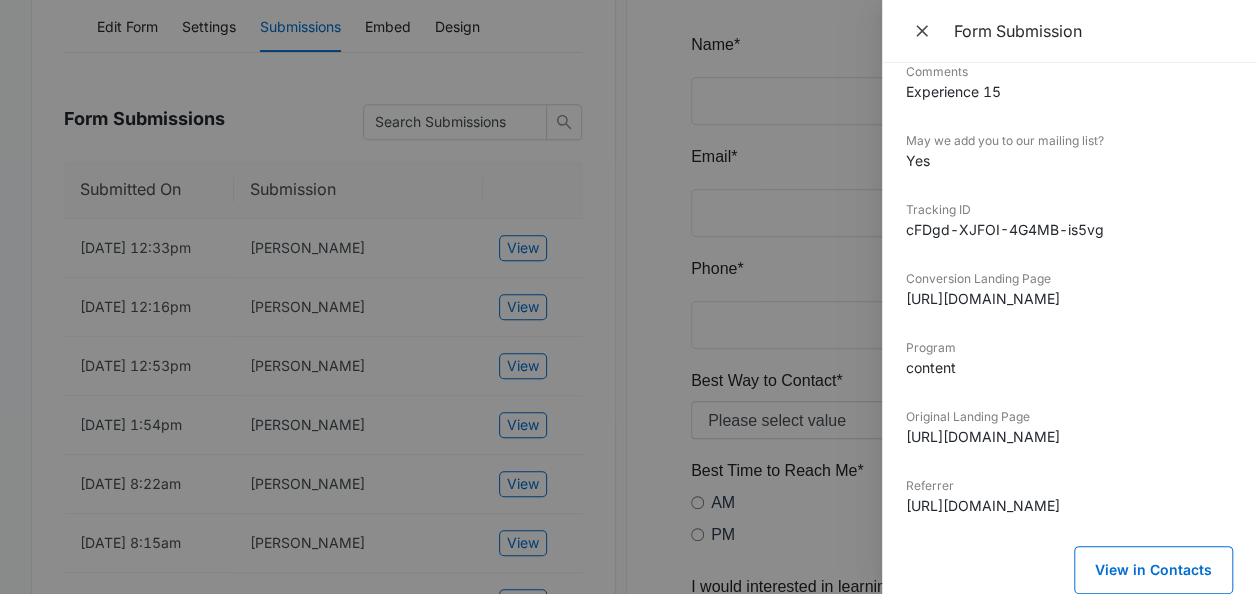 click at bounding box center (628, 297) 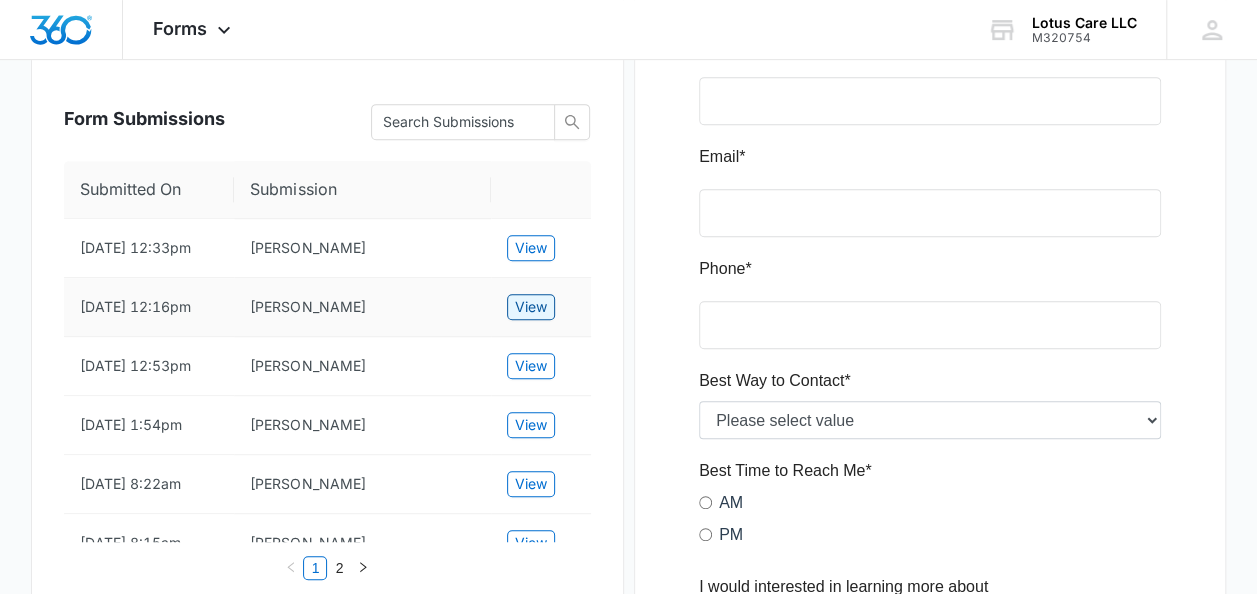 click on "View" at bounding box center (531, 307) 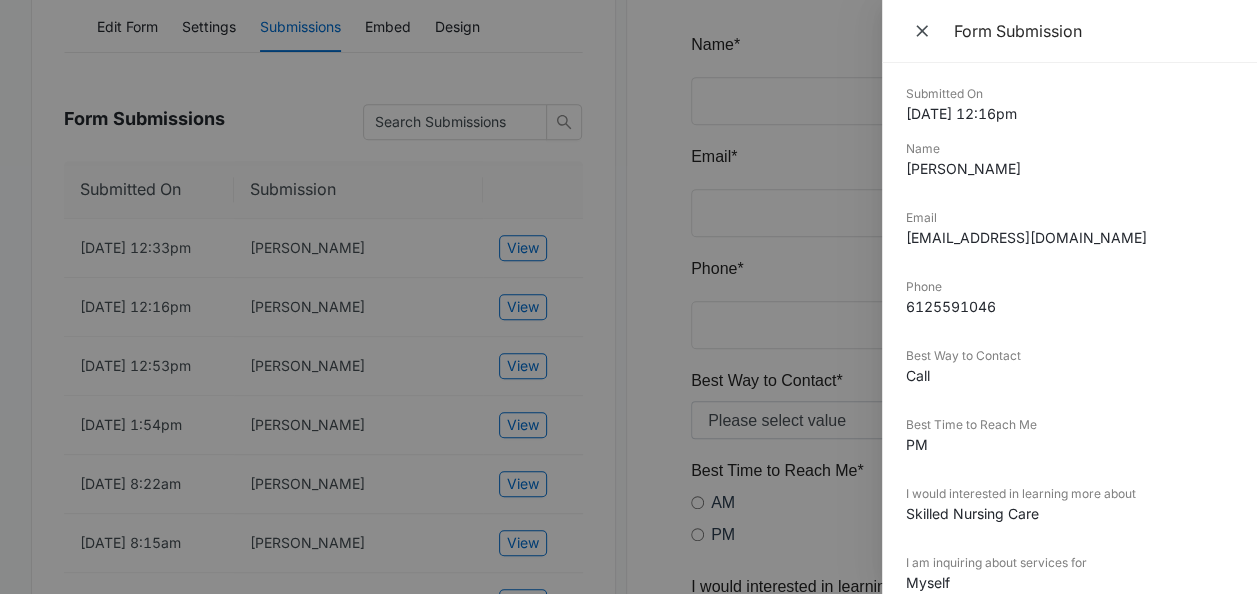 scroll, scrollTop: 0, scrollLeft: 0, axis: both 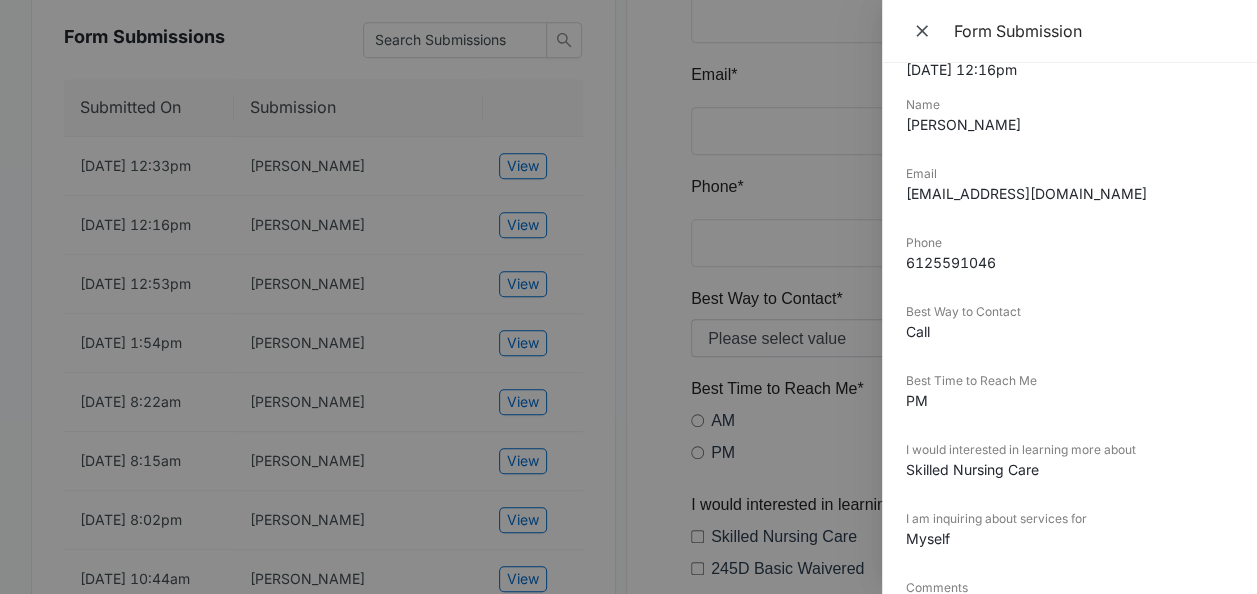 click at bounding box center [628, 297] 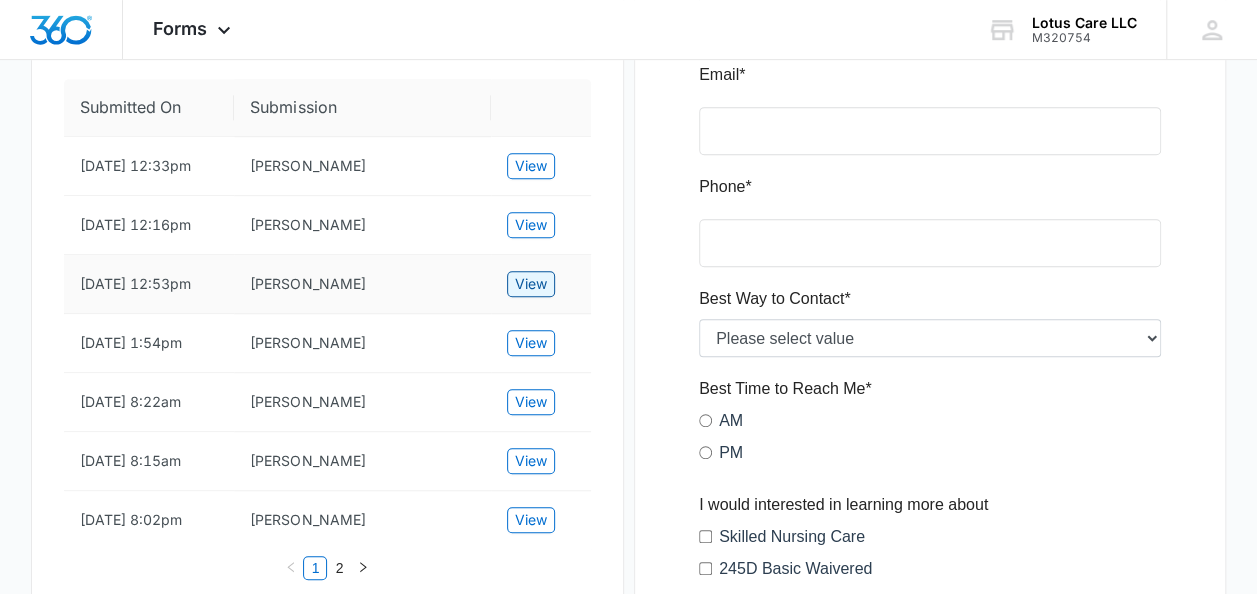 click on "View" at bounding box center [531, 284] 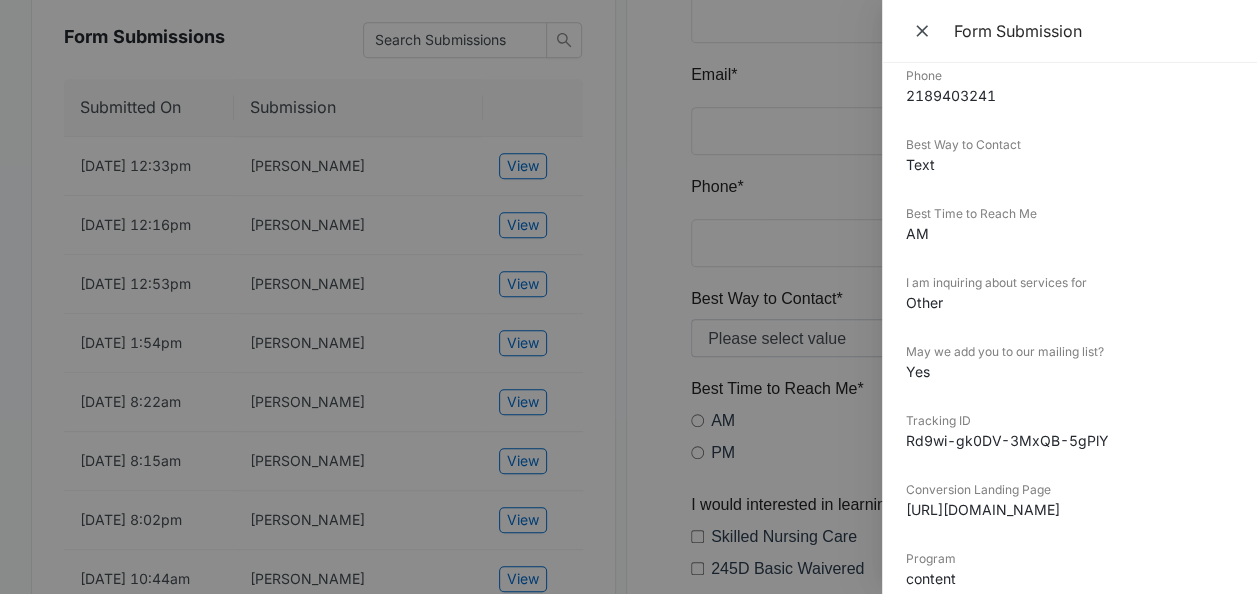 scroll, scrollTop: 215, scrollLeft: 0, axis: vertical 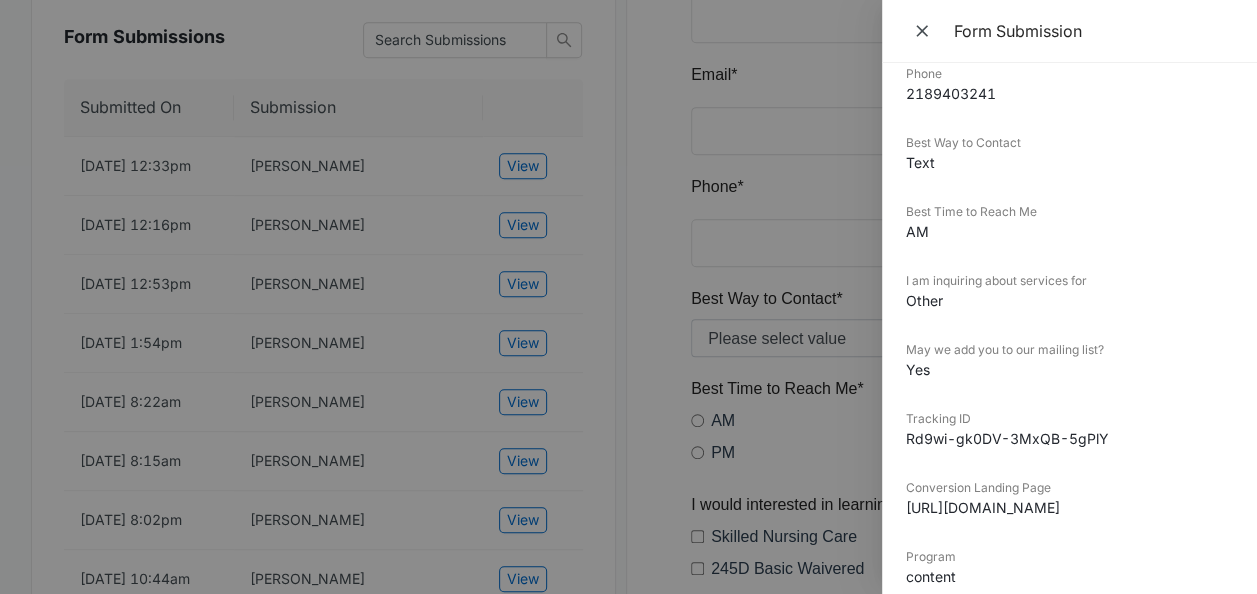 click at bounding box center (628, 297) 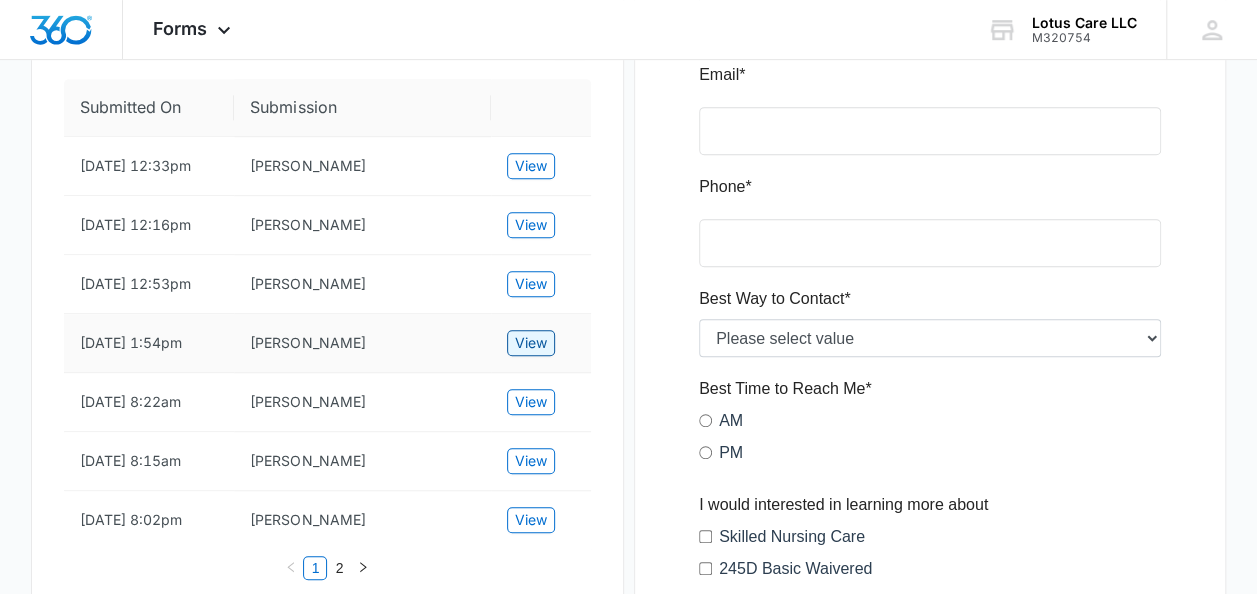 click on "View" at bounding box center [531, 343] 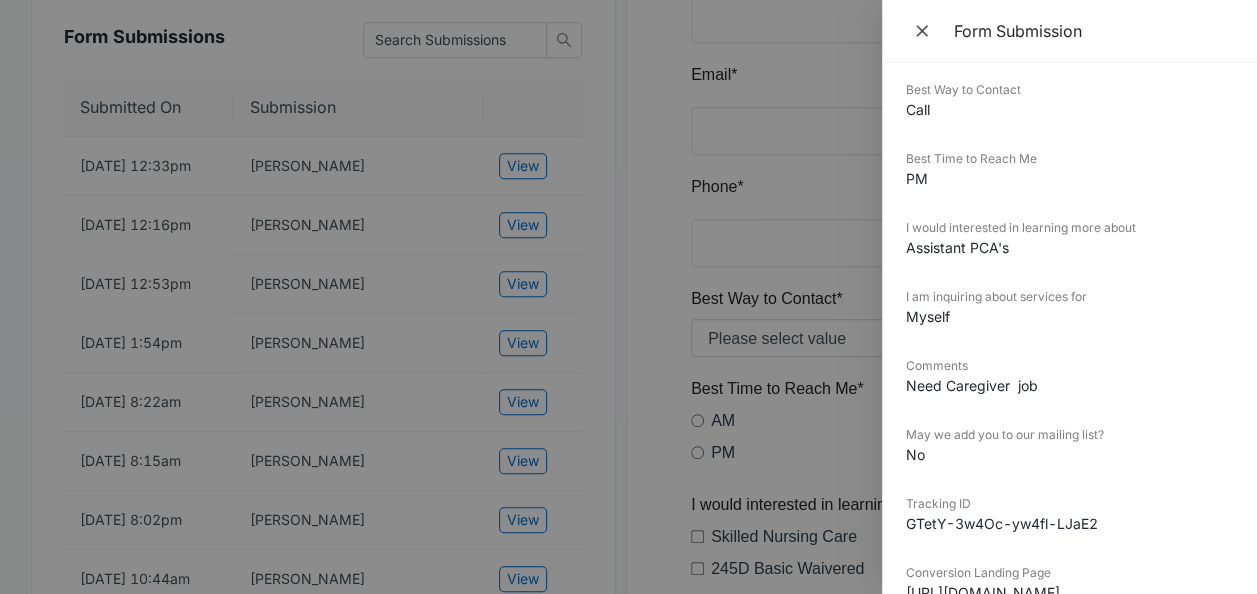 scroll, scrollTop: 270, scrollLeft: 0, axis: vertical 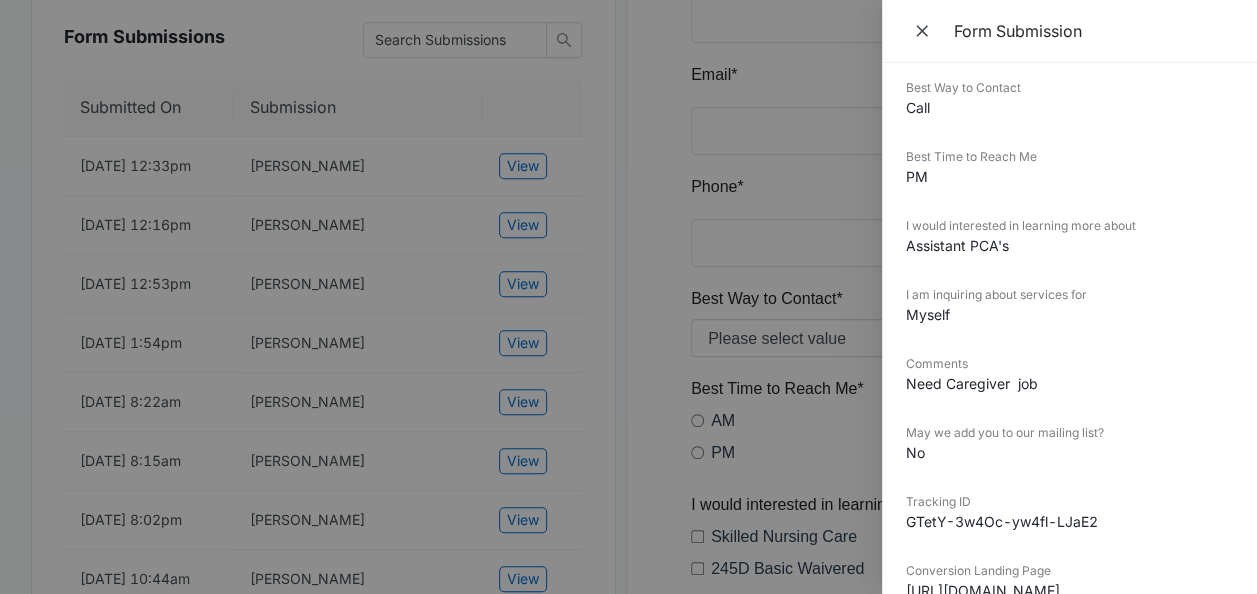 click at bounding box center [628, 297] 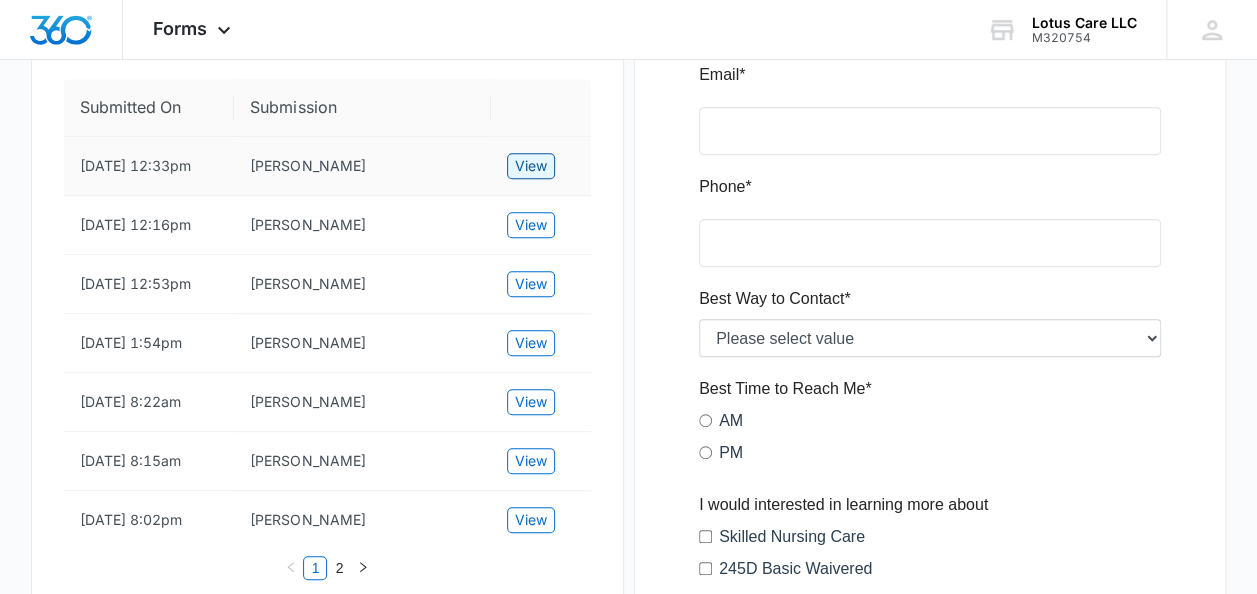 click on "View" at bounding box center [531, 166] 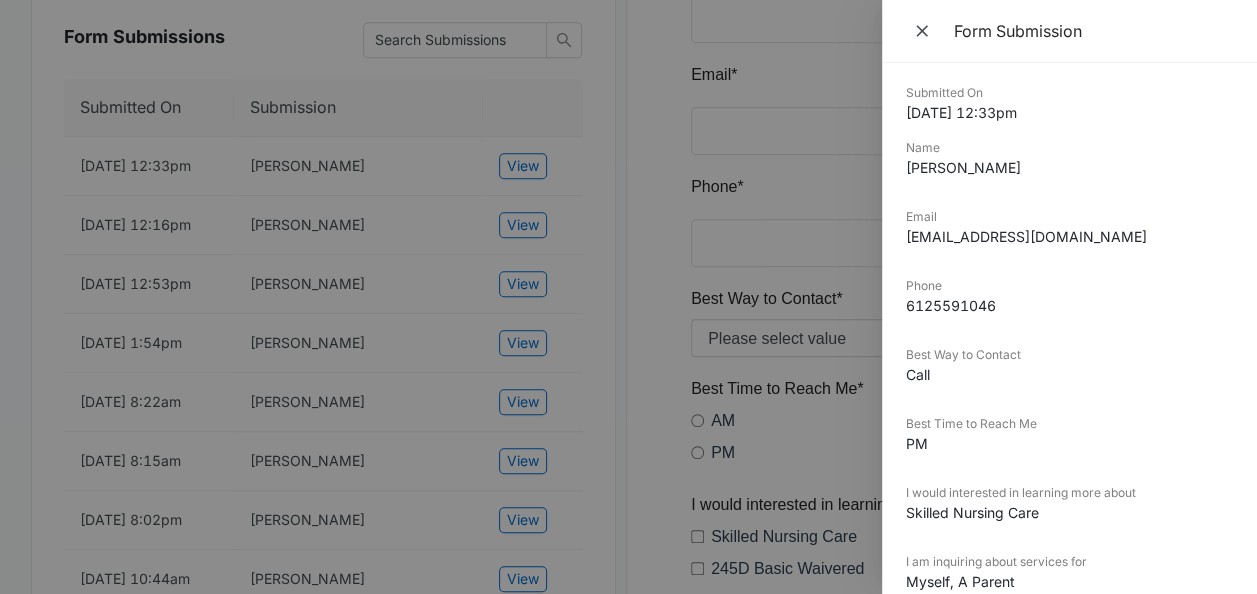 scroll, scrollTop: 0, scrollLeft: 0, axis: both 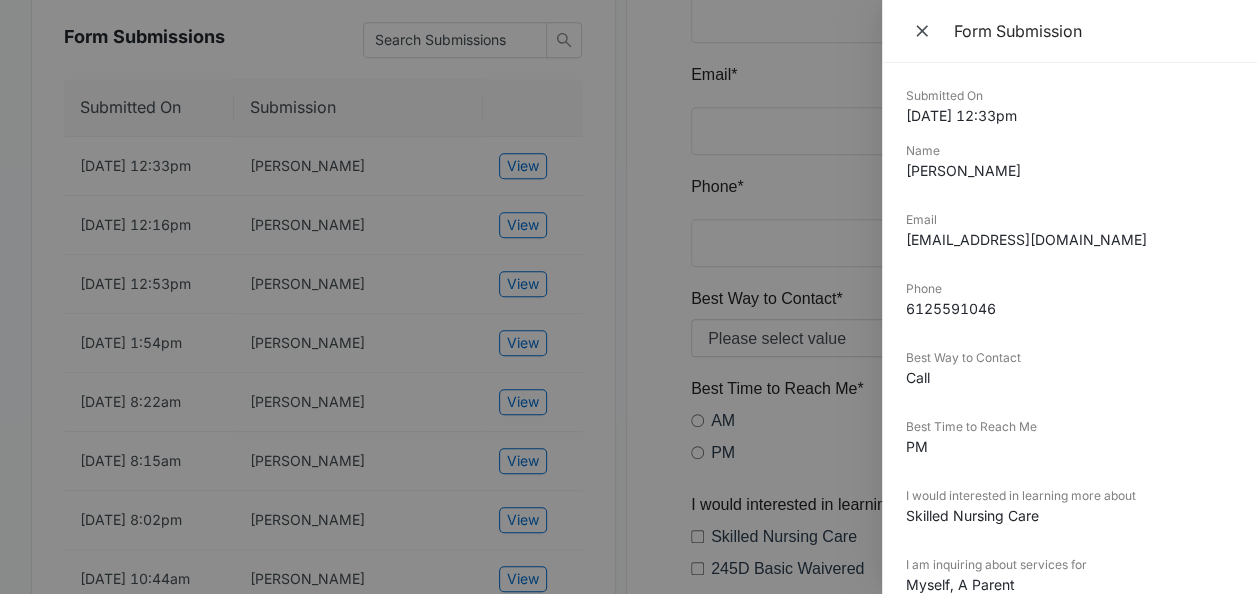 click at bounding box center (628, 297) 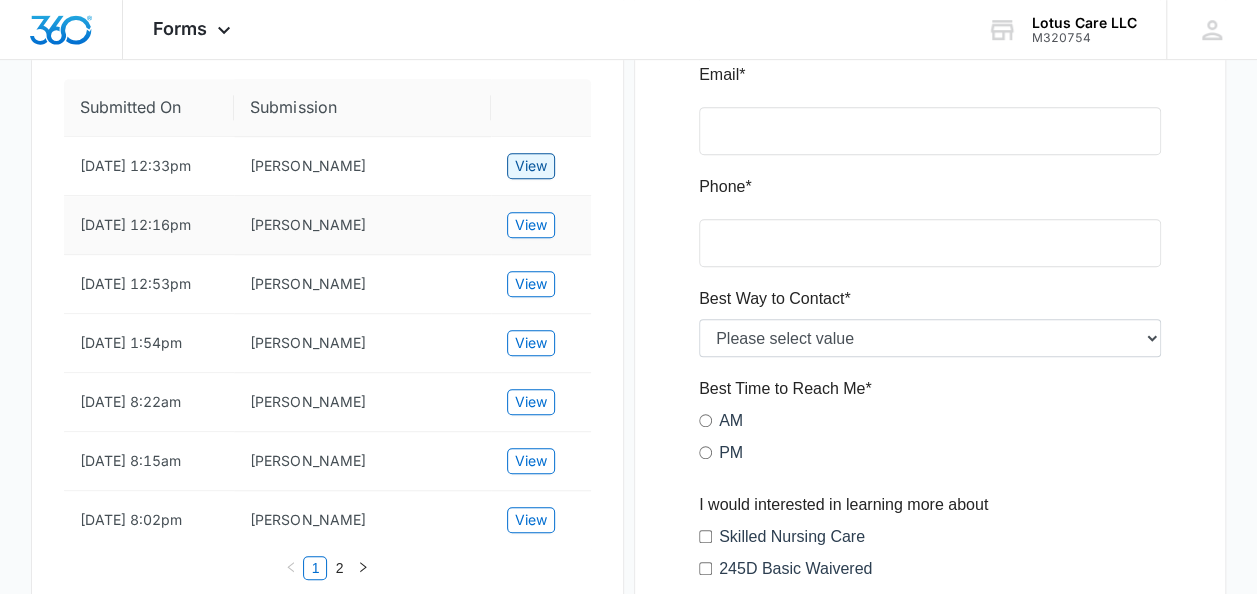 scroll, scrollTop: 0, scrollLeft: 0, axis: both 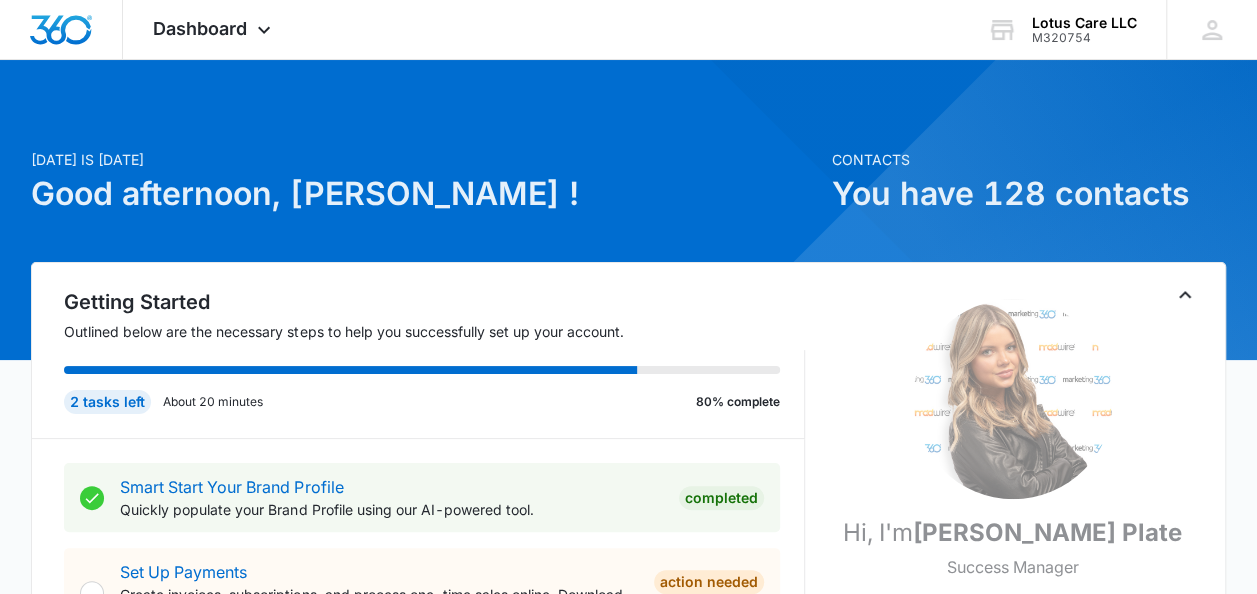 click on "Dashboard Apps Reputation Websites Forms CRM Email Social Content Ads Intelligence Files Brand Settings Lotus Care LLC M320754 Your Accounts View All JS Joseph  Sari  josephsari@lotuscaresllc.com My Profile Notifications Support Logout Terms & Conditions   •   Privacy Policy" at bounding box center [628, 30] 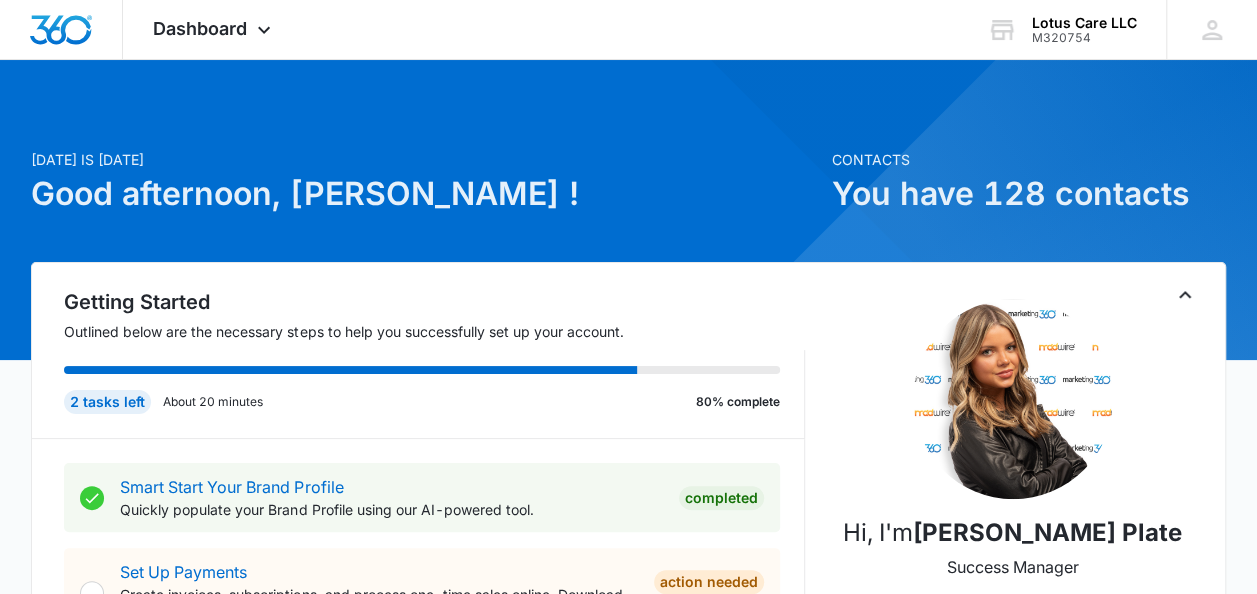 click at bounding box center [628, 210] 